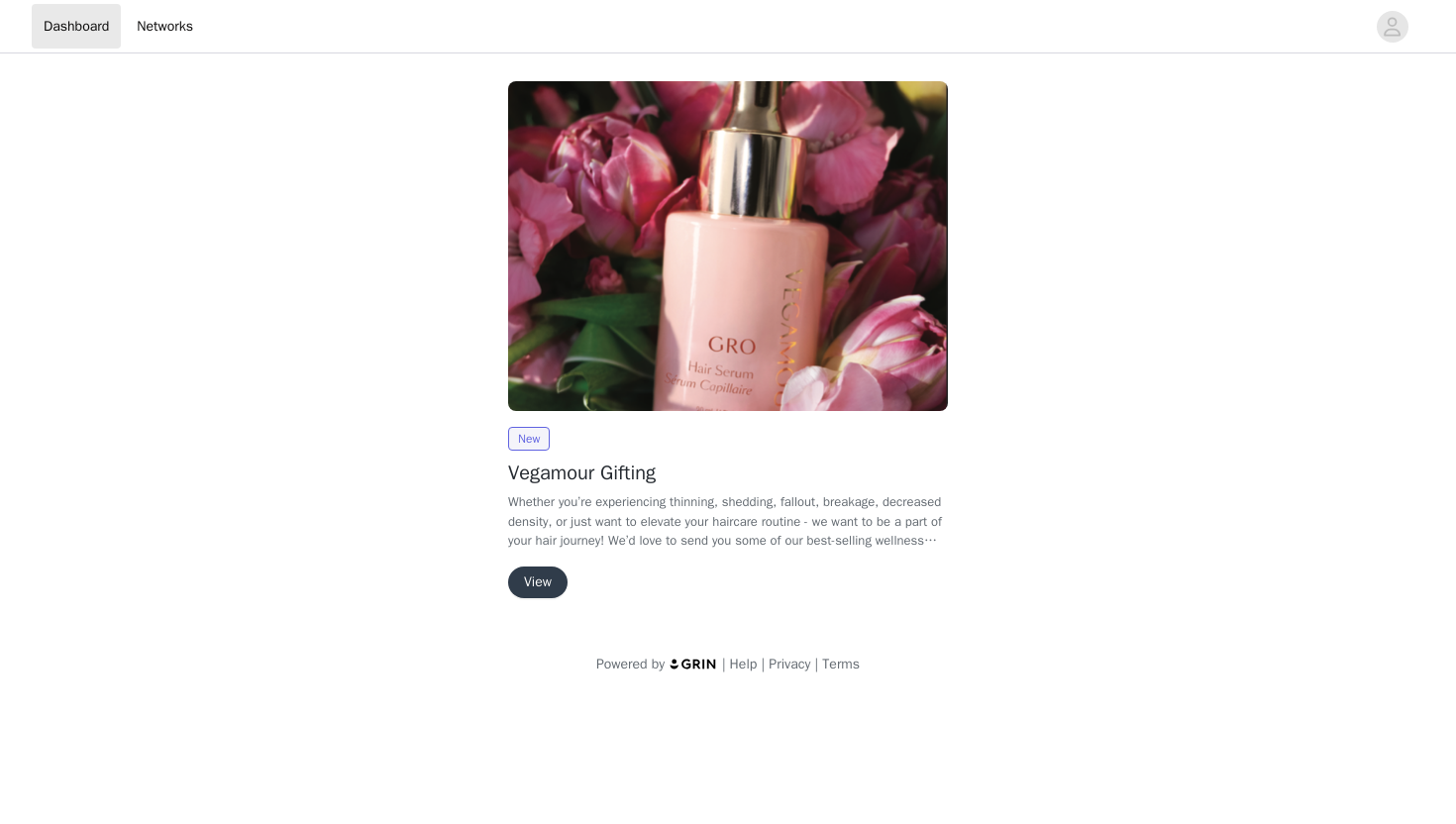 scroll, scrollTop: 0, scrollLeft: 0, axis: both 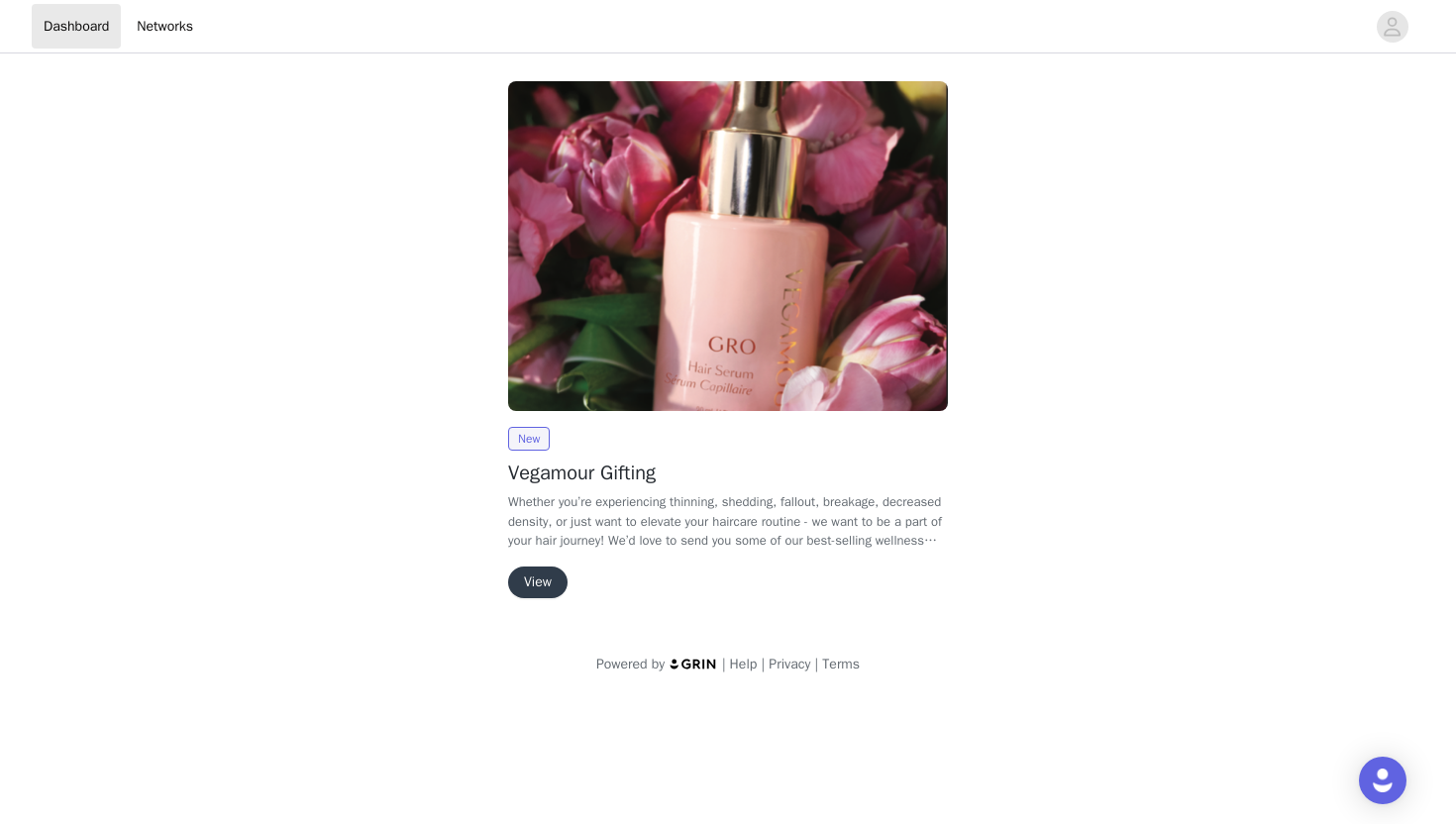 click on "View" at bounding box center (538, 582) 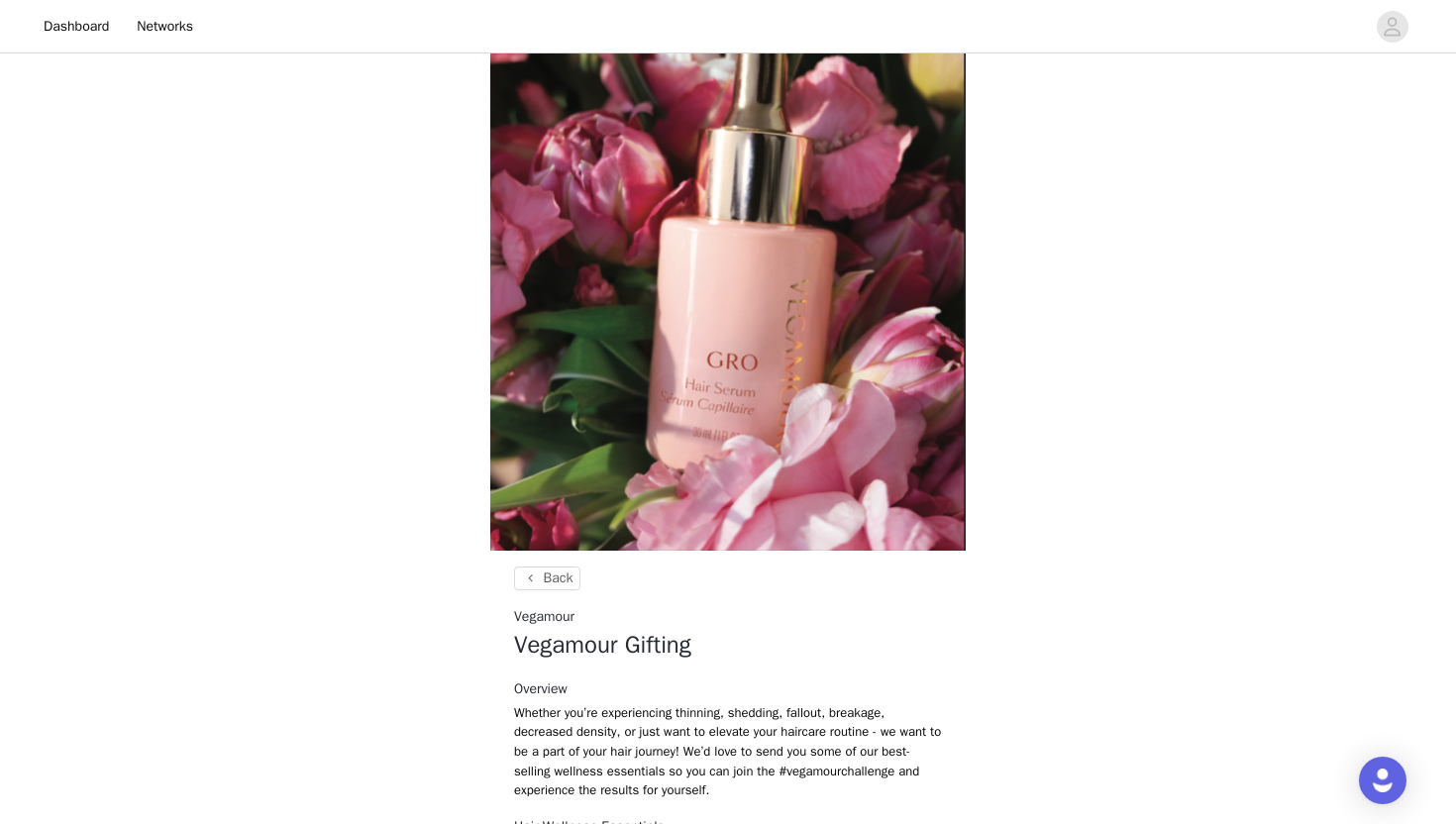 scroll, scrollTop: 504, scrollLeft: 0, axis: vertical 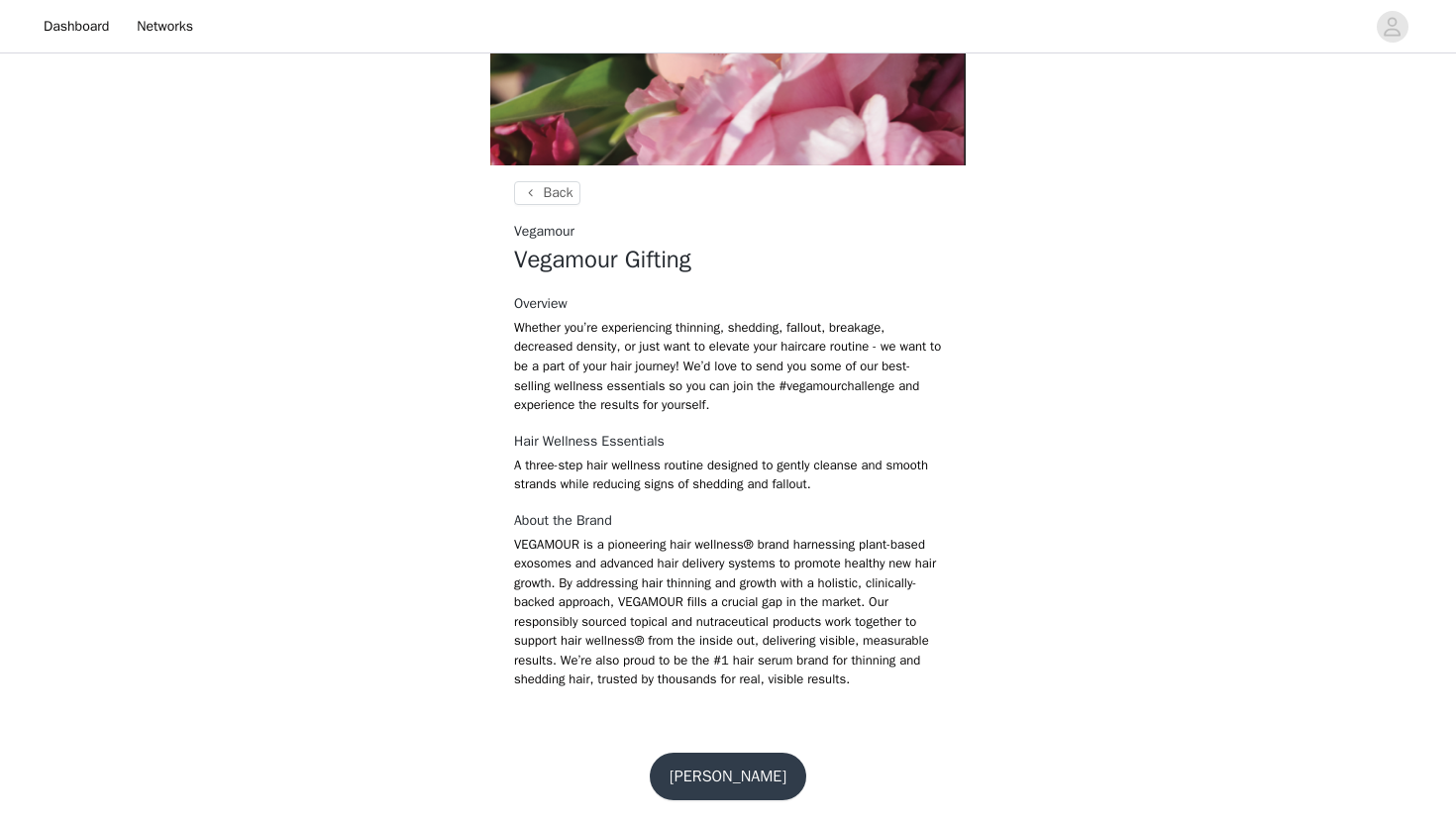 click on "[PERSON_NAME]" at bounding box center (728, 776) 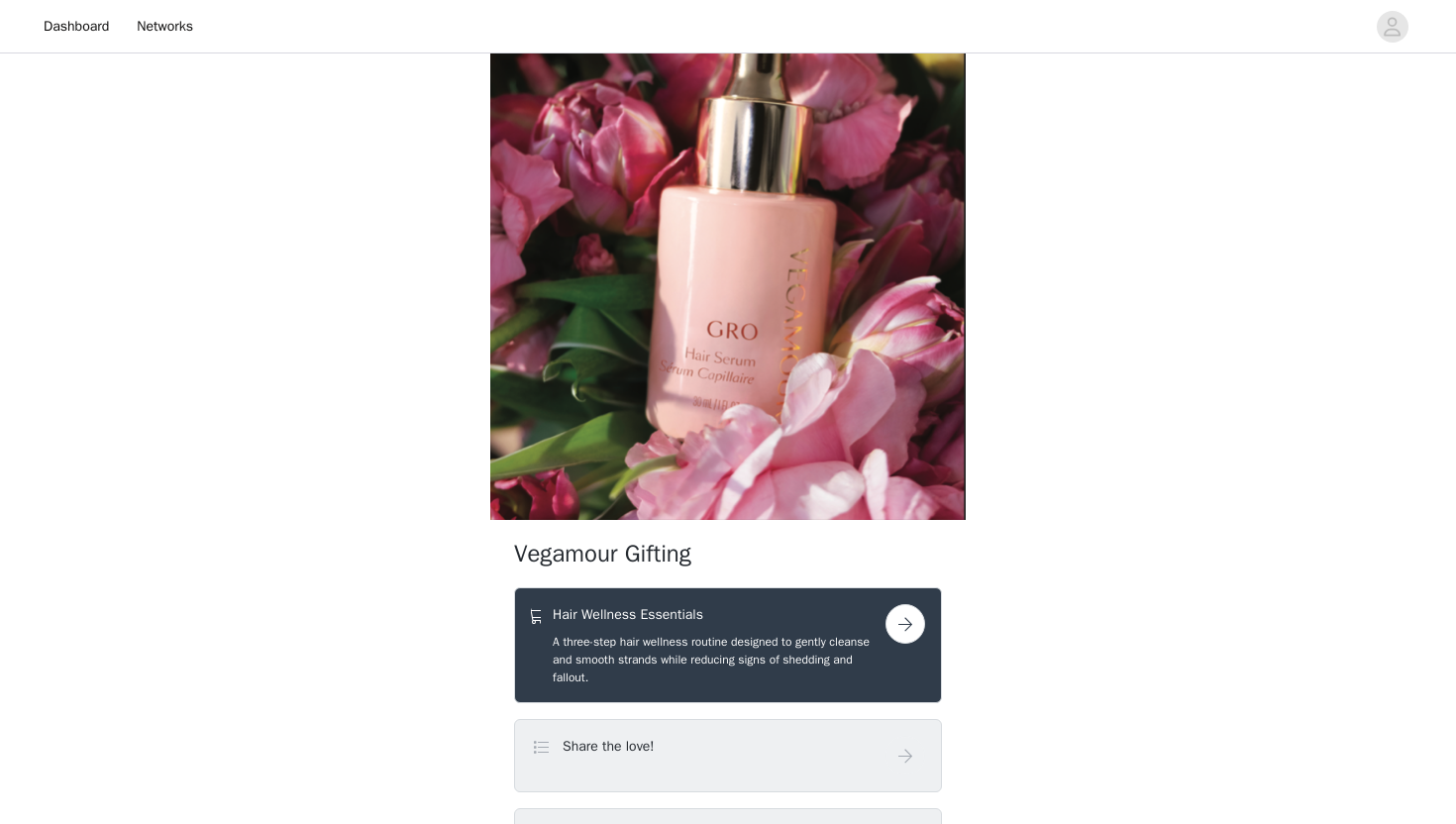 scroll, scrollTop: 225, scrollLeft: 0, axis: vertical 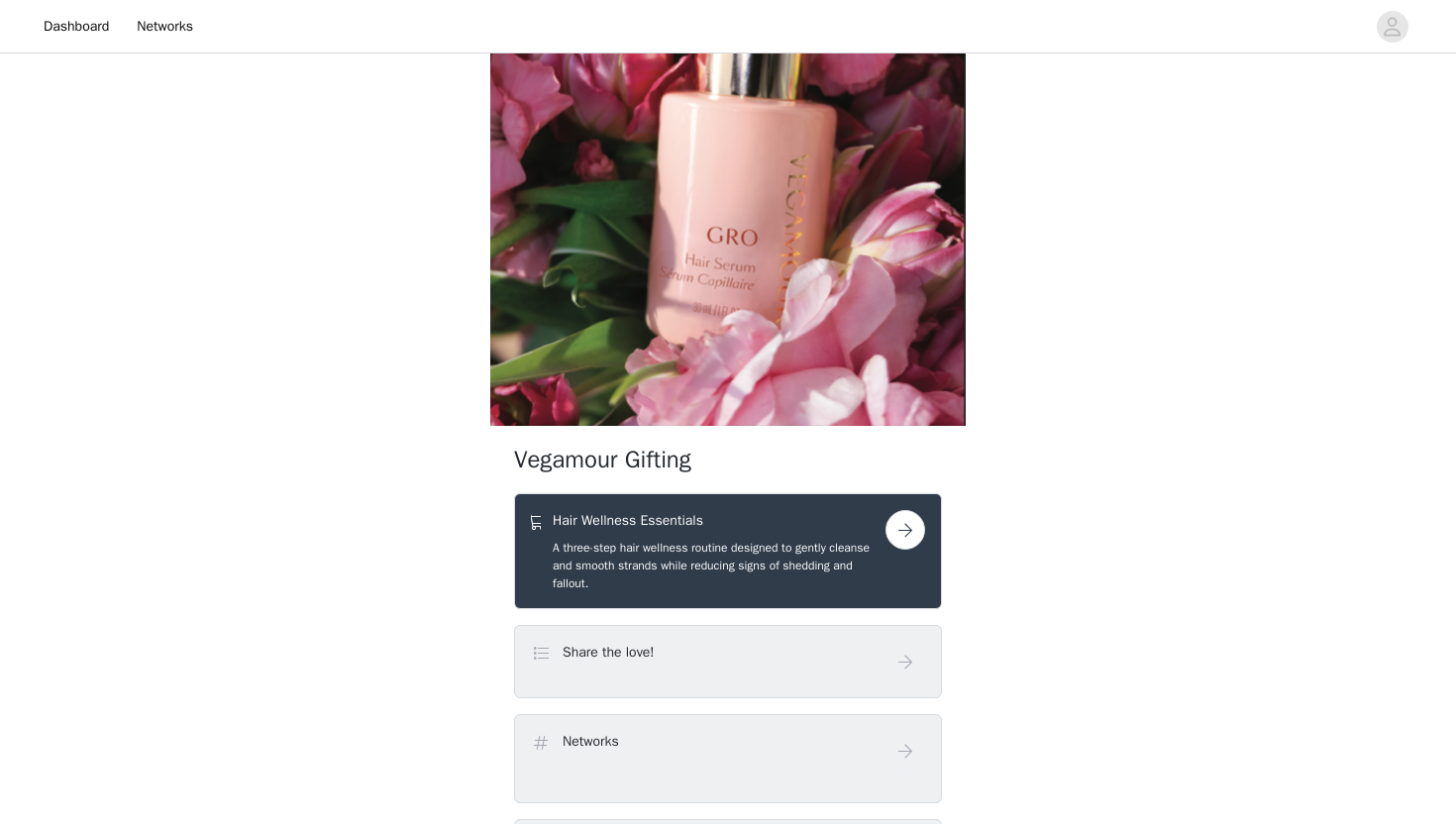 click at bounding box center [905, 530] 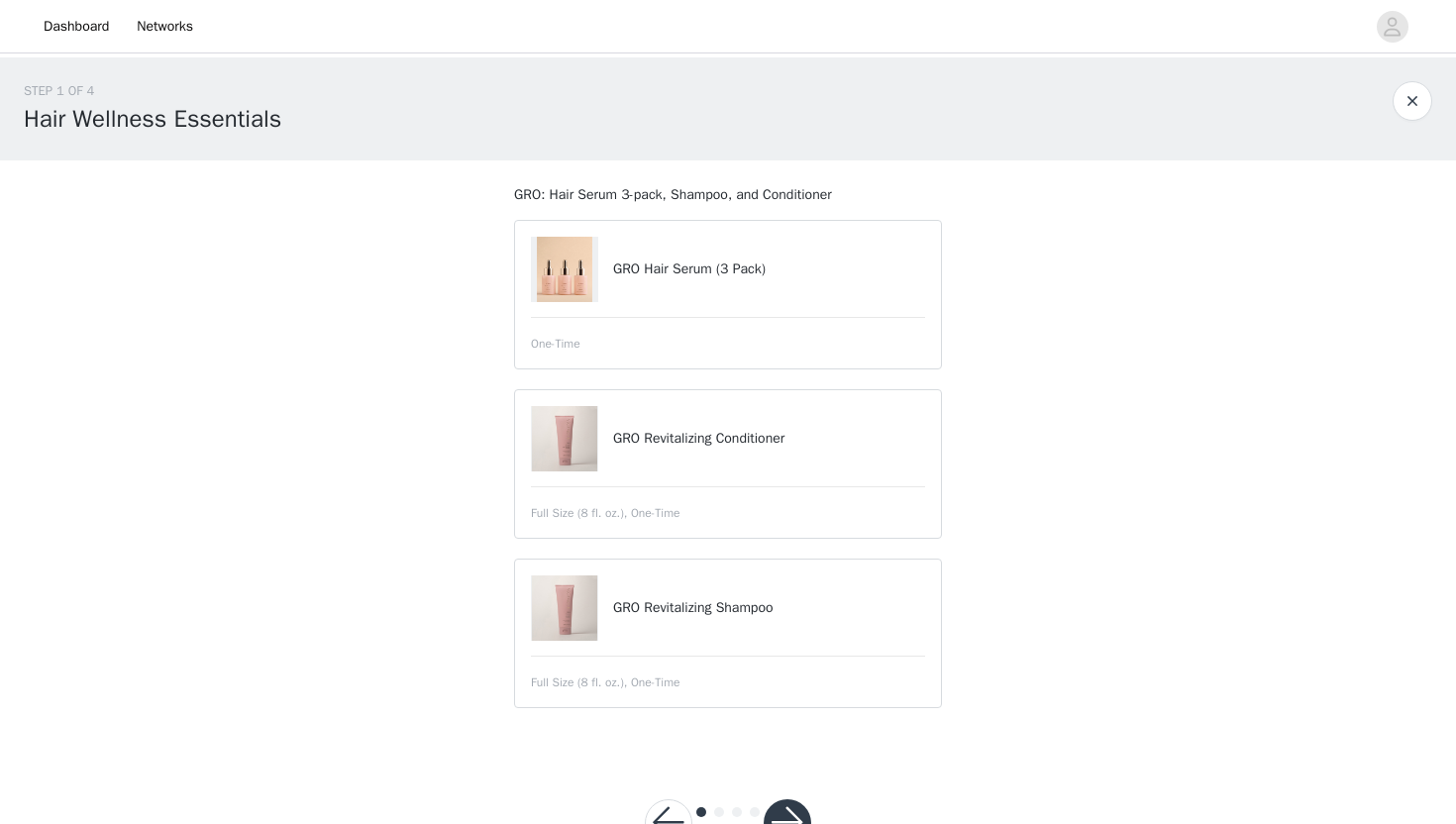 scroll, scrollTop: 69, scrollLeft: 0, axis: vertical 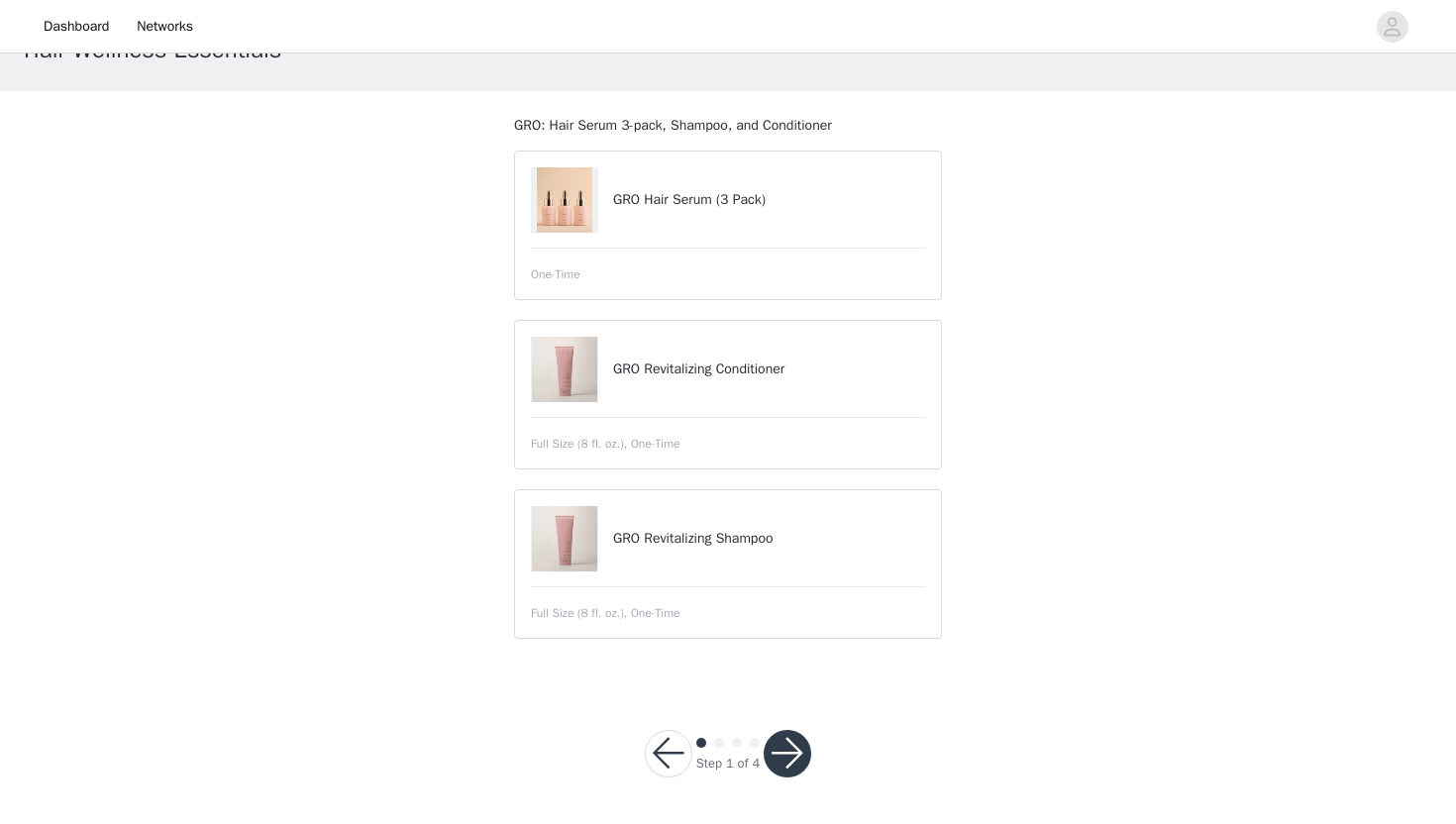 click at bounding box center (787, 754) 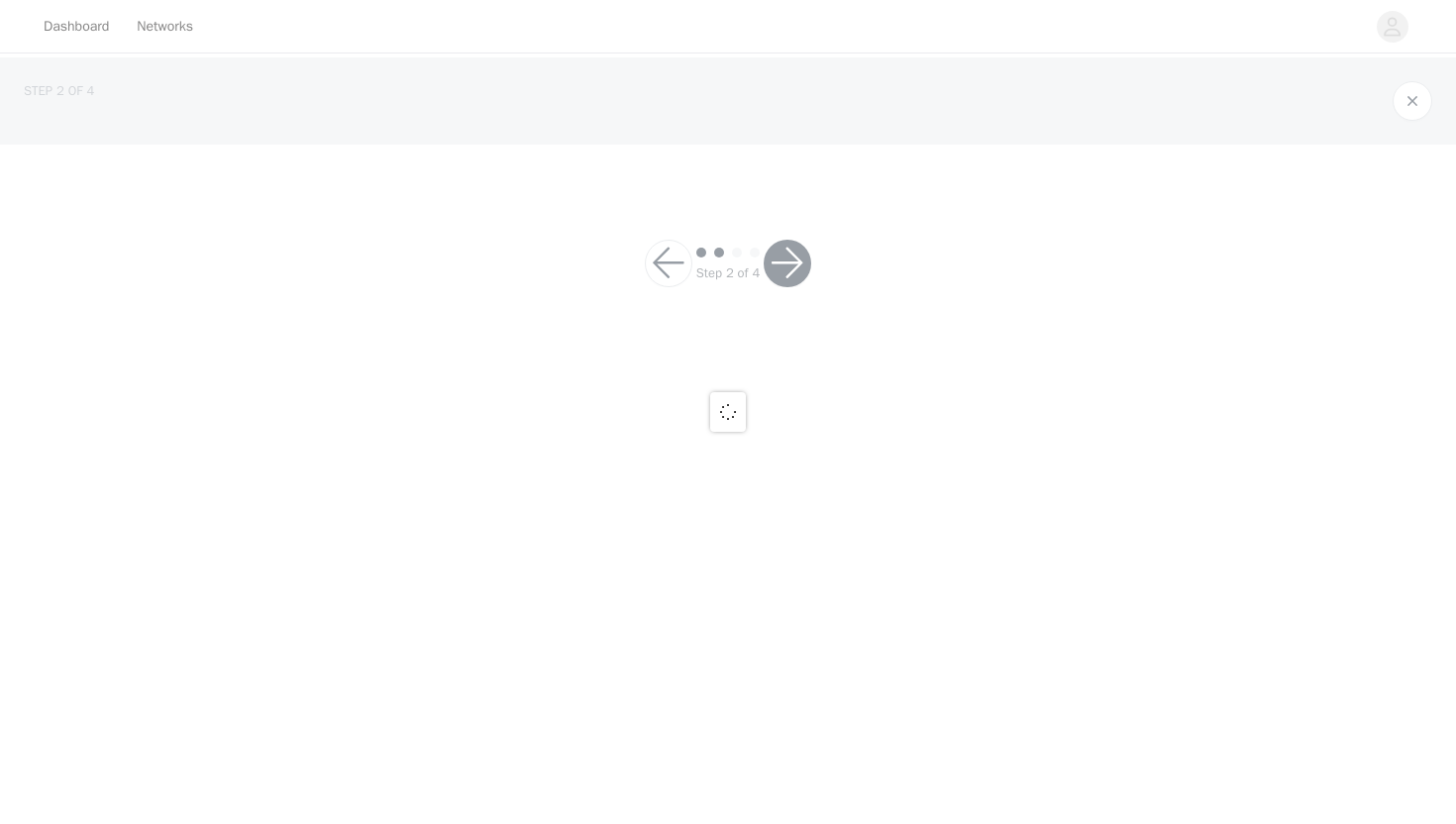 scroll, scrollTop: 0, scrollLeft: 0, axis: both 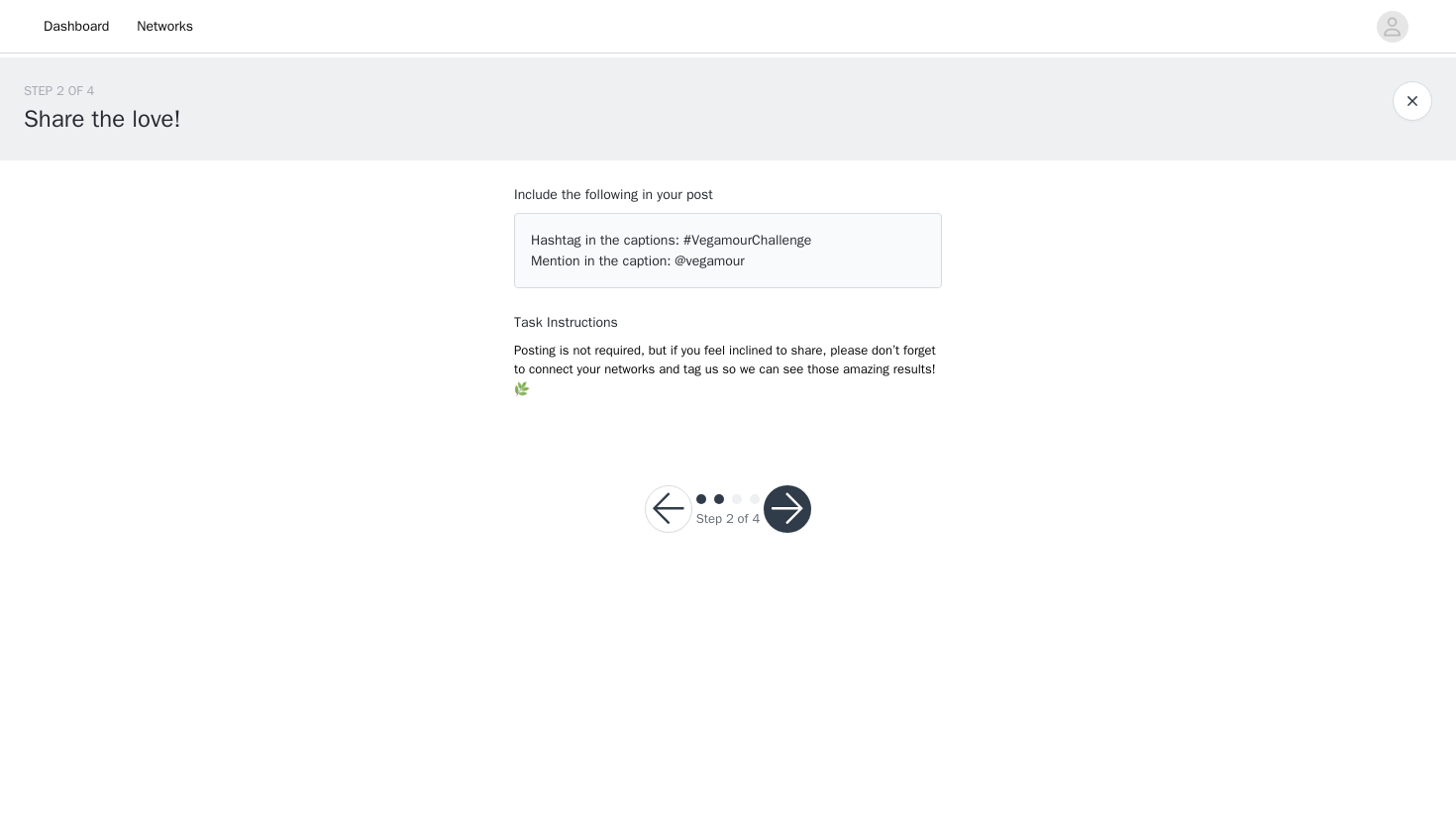 click at bounding box center (669, 509) 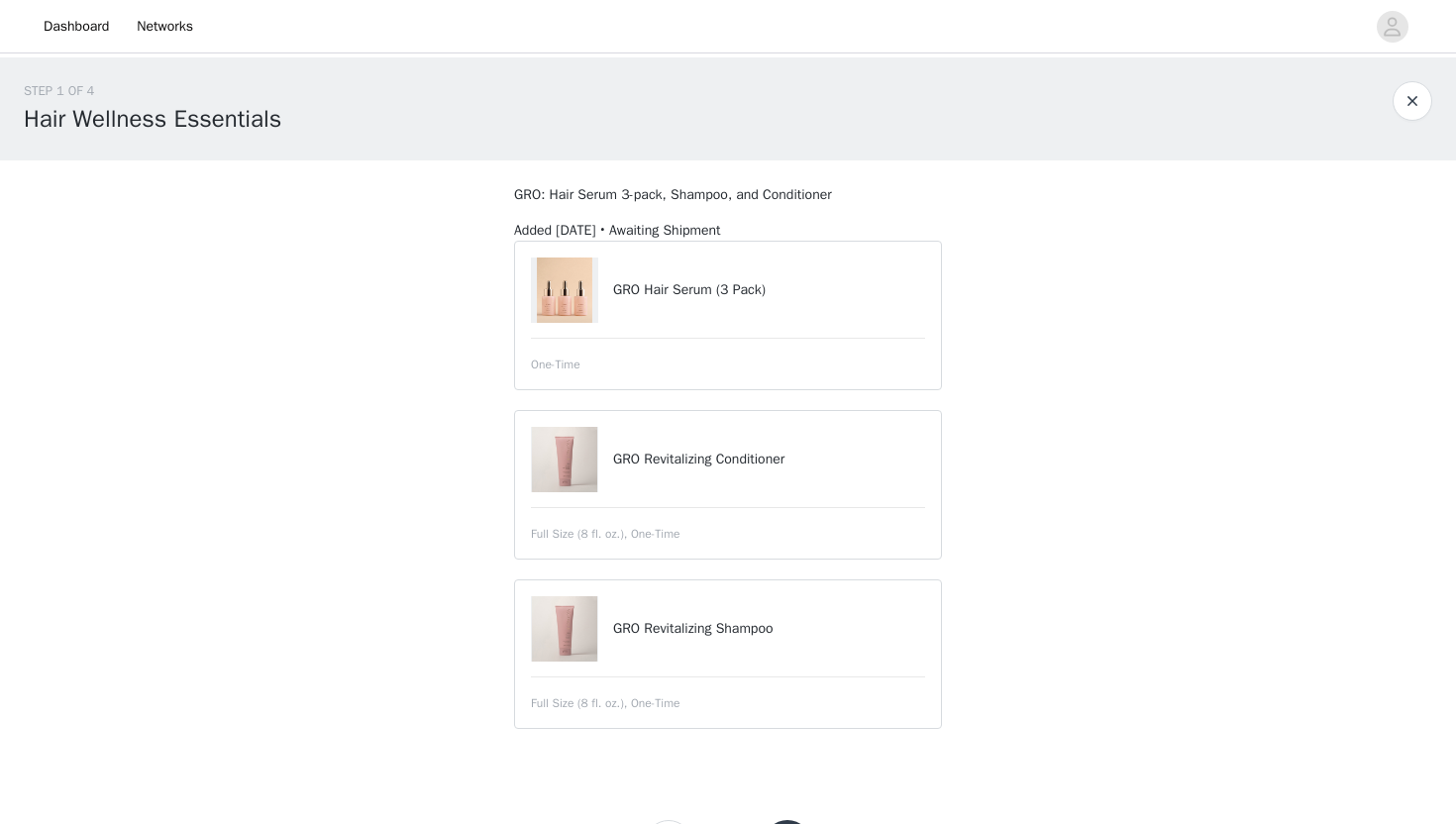scroll, scrollTop: 90, scrollLeft: 0, axis: vertical 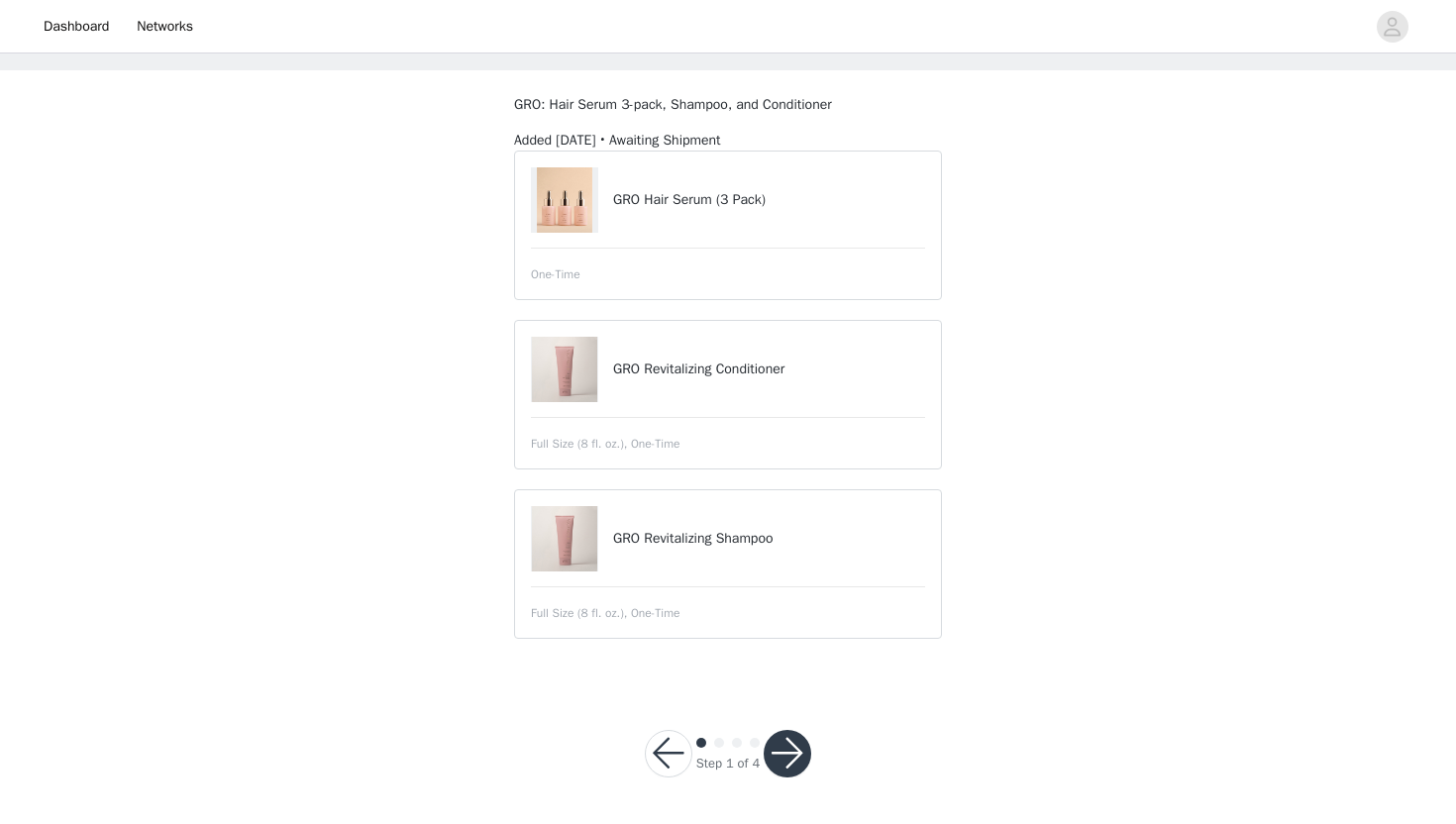 click at bounding box center [787, 754] 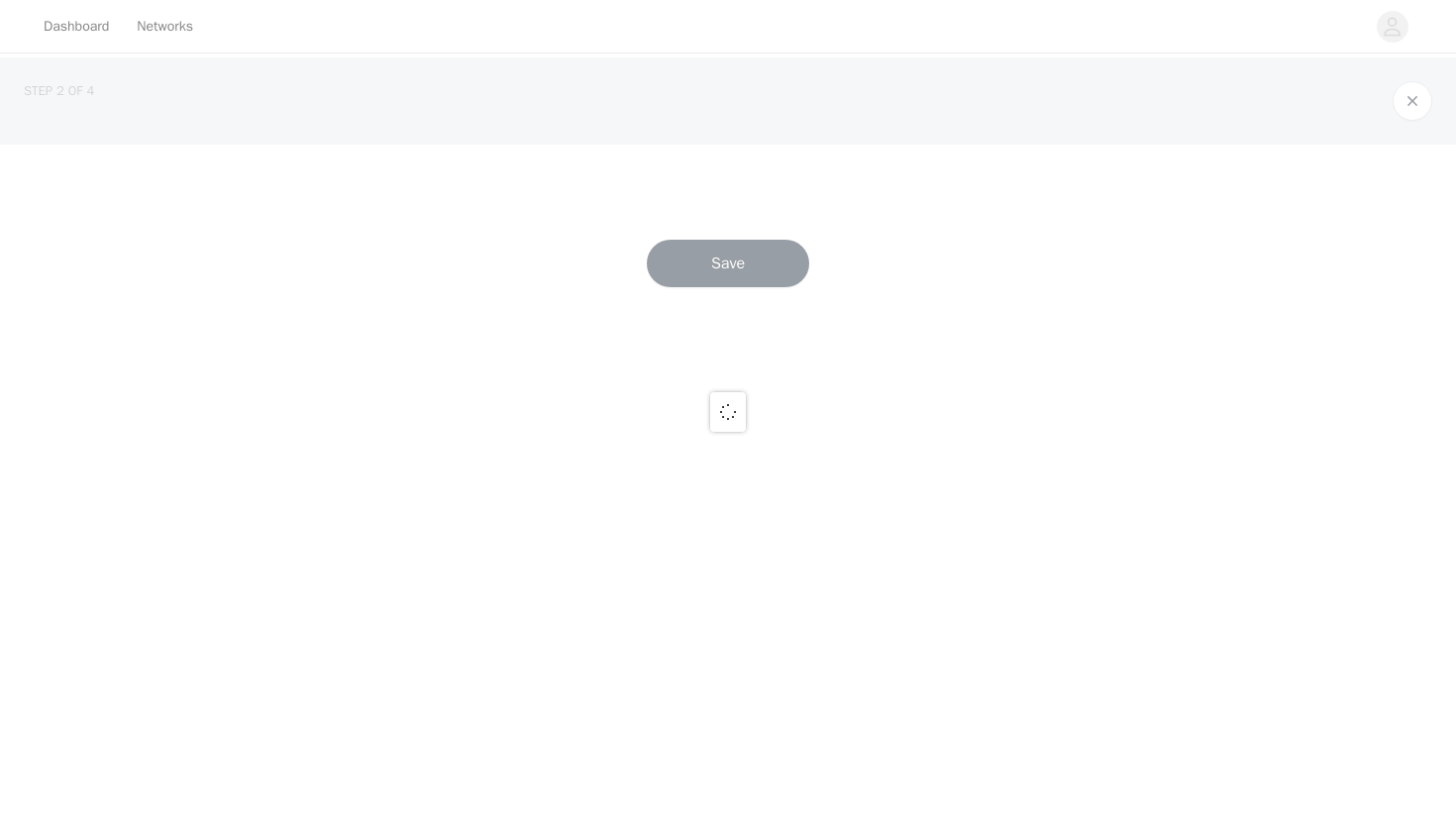 scroll, scrollTop: 0, scrollLeft: 0, axis: both 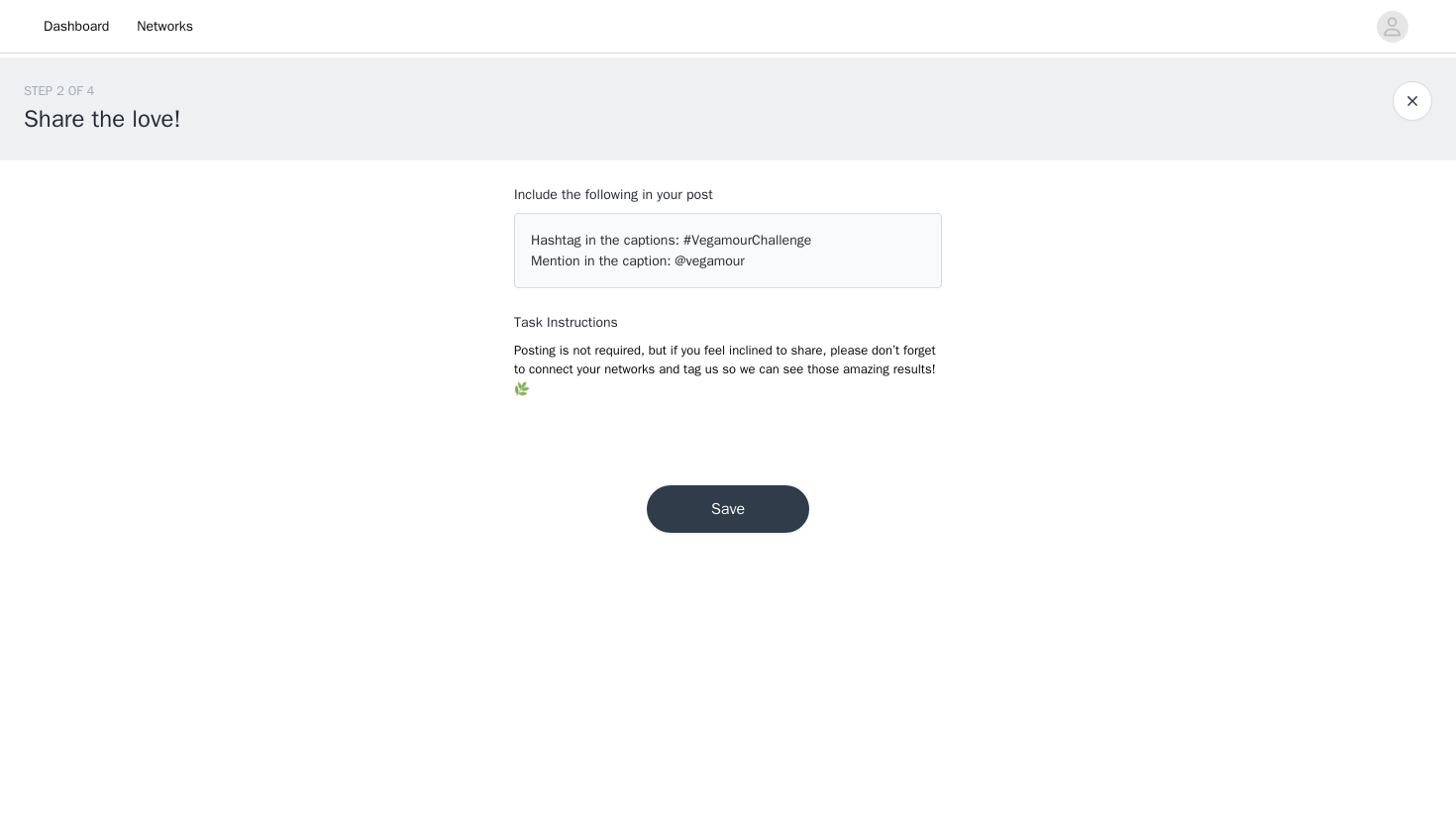 click on "Save" at bounding box center [728, 509] 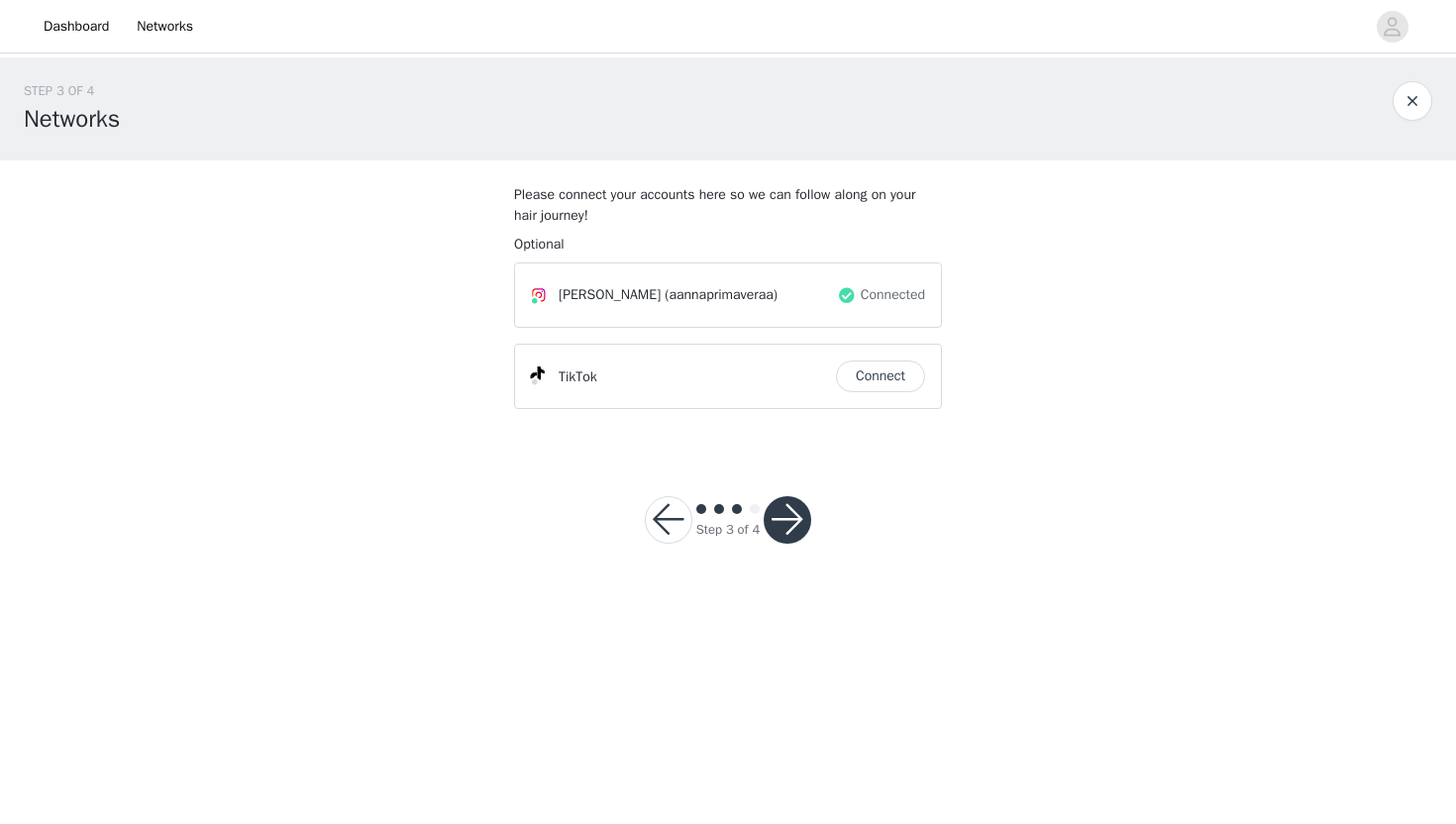 click on "Connect" at bounding box center (881, 376) 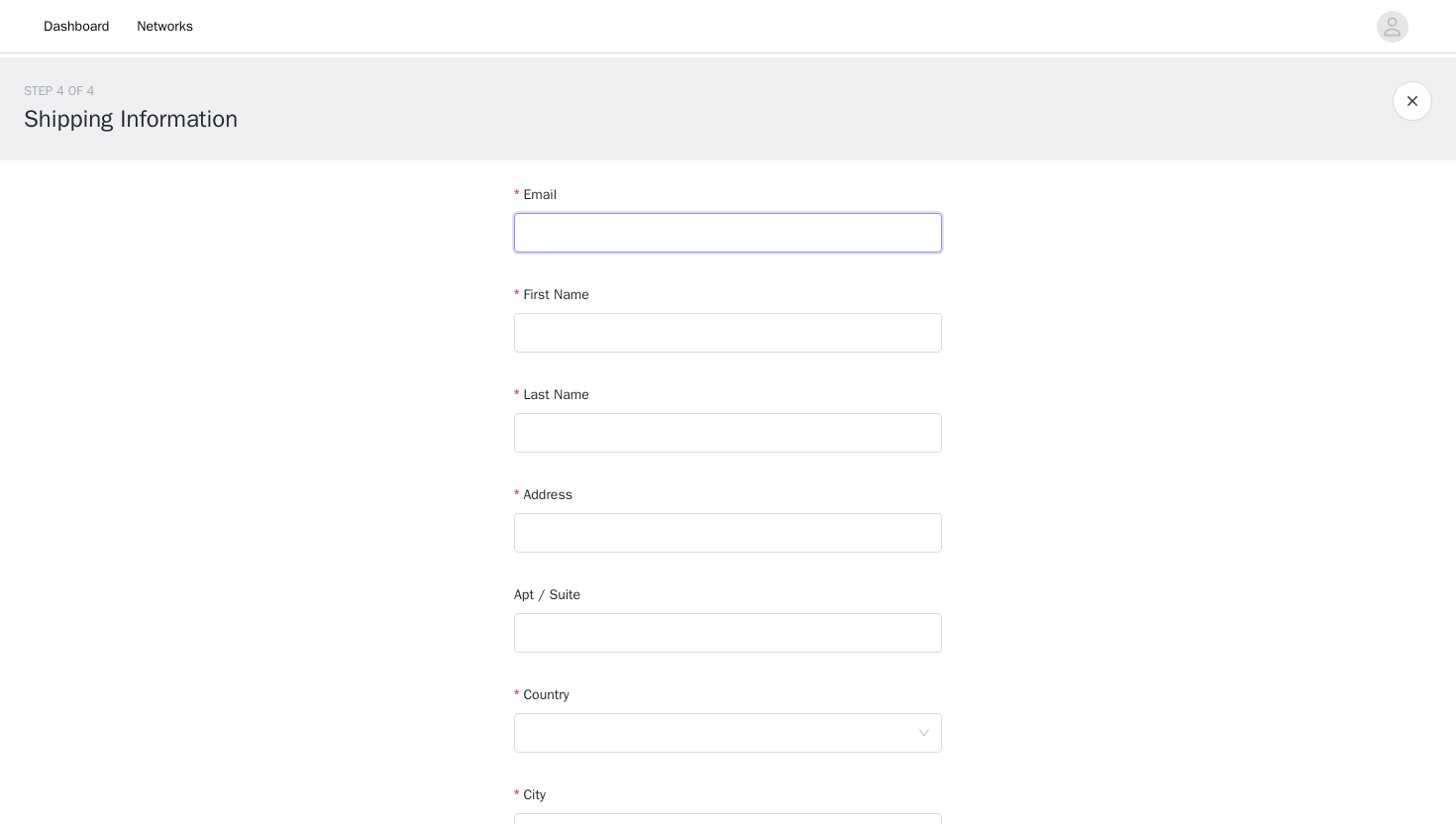 click at bounding box center [728, 233] 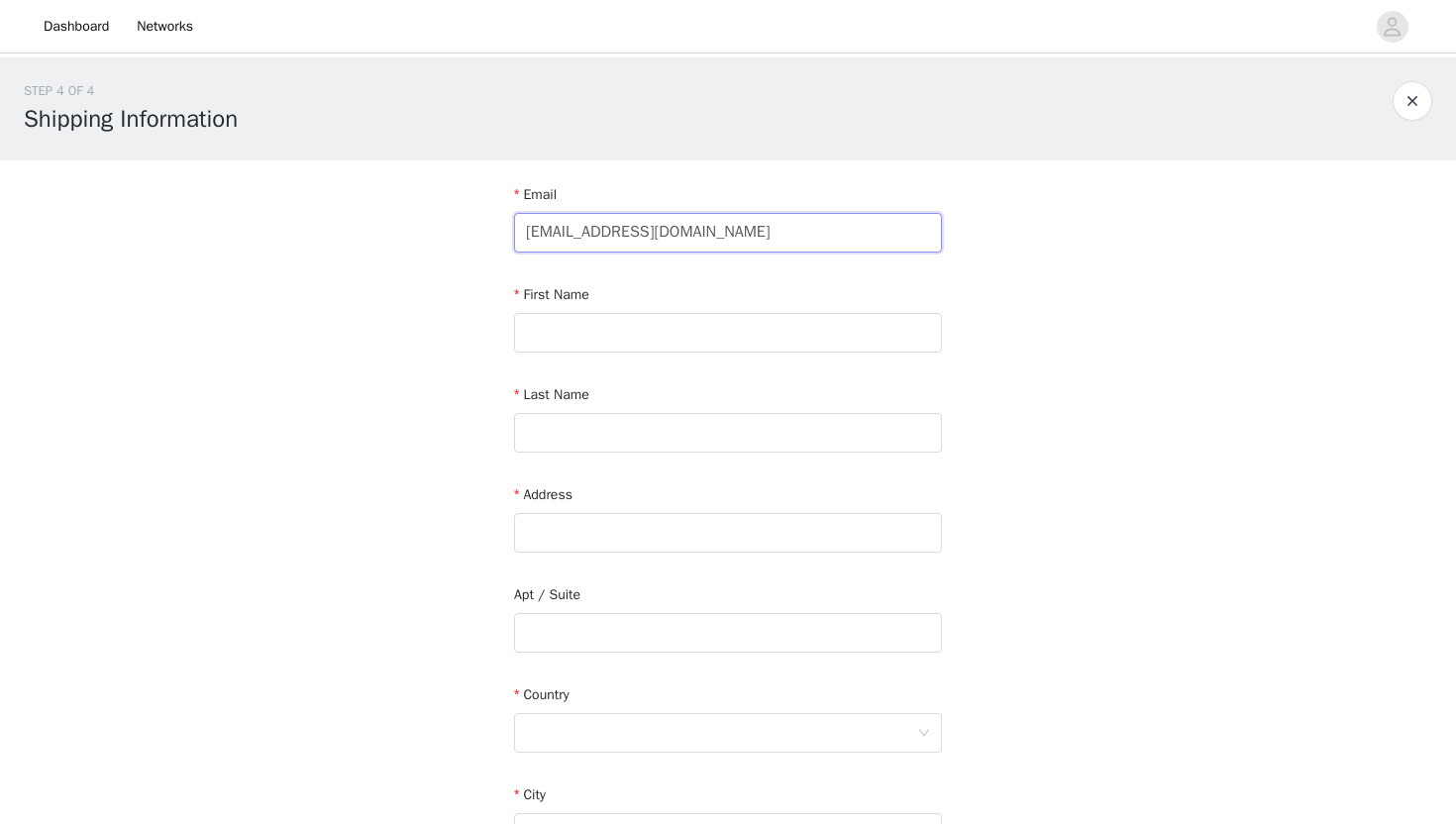 type on "[EMAIL_ADDRESS][DOMAIN_NAME]" 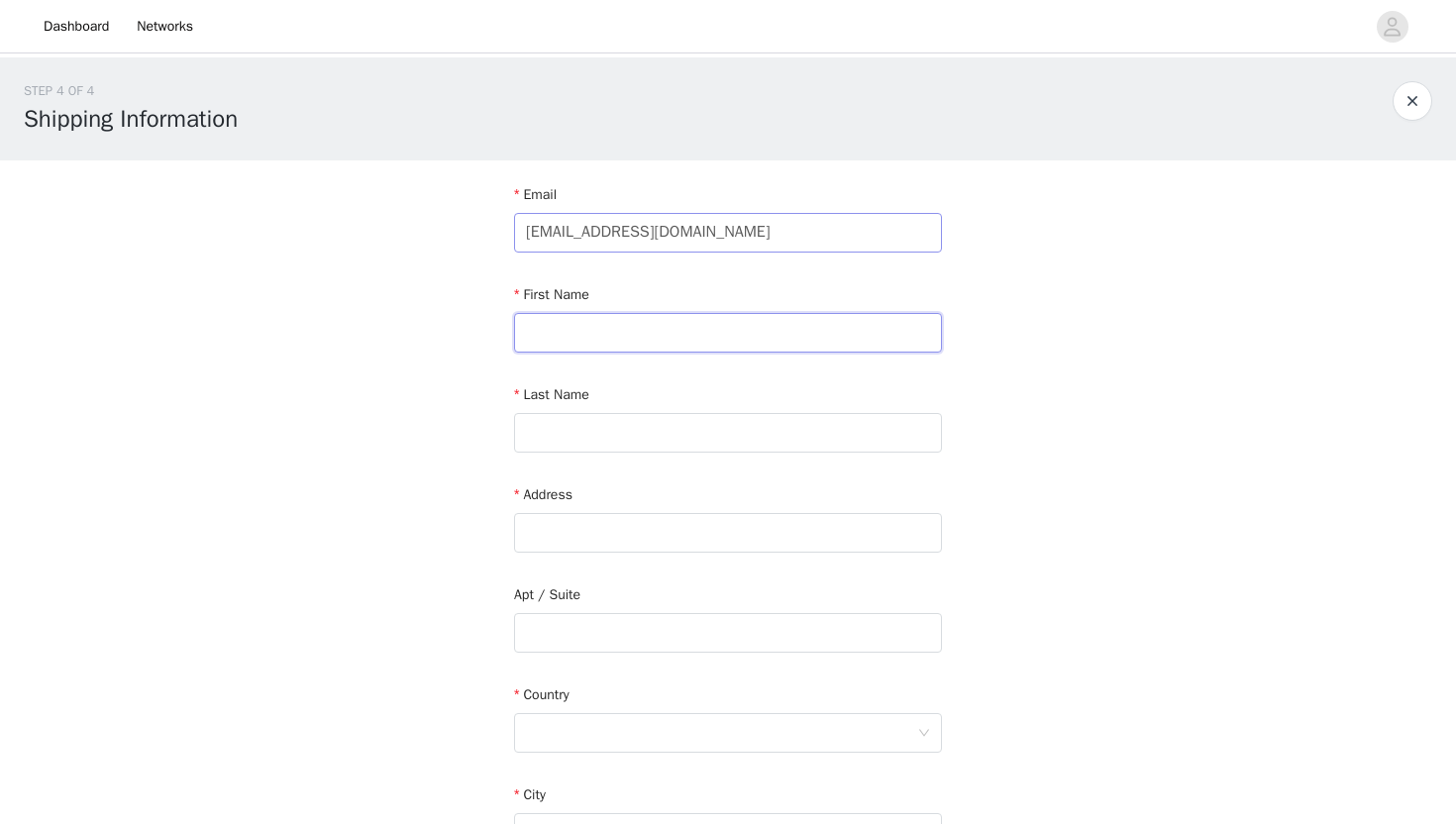 click at bounding box center [728, 333] 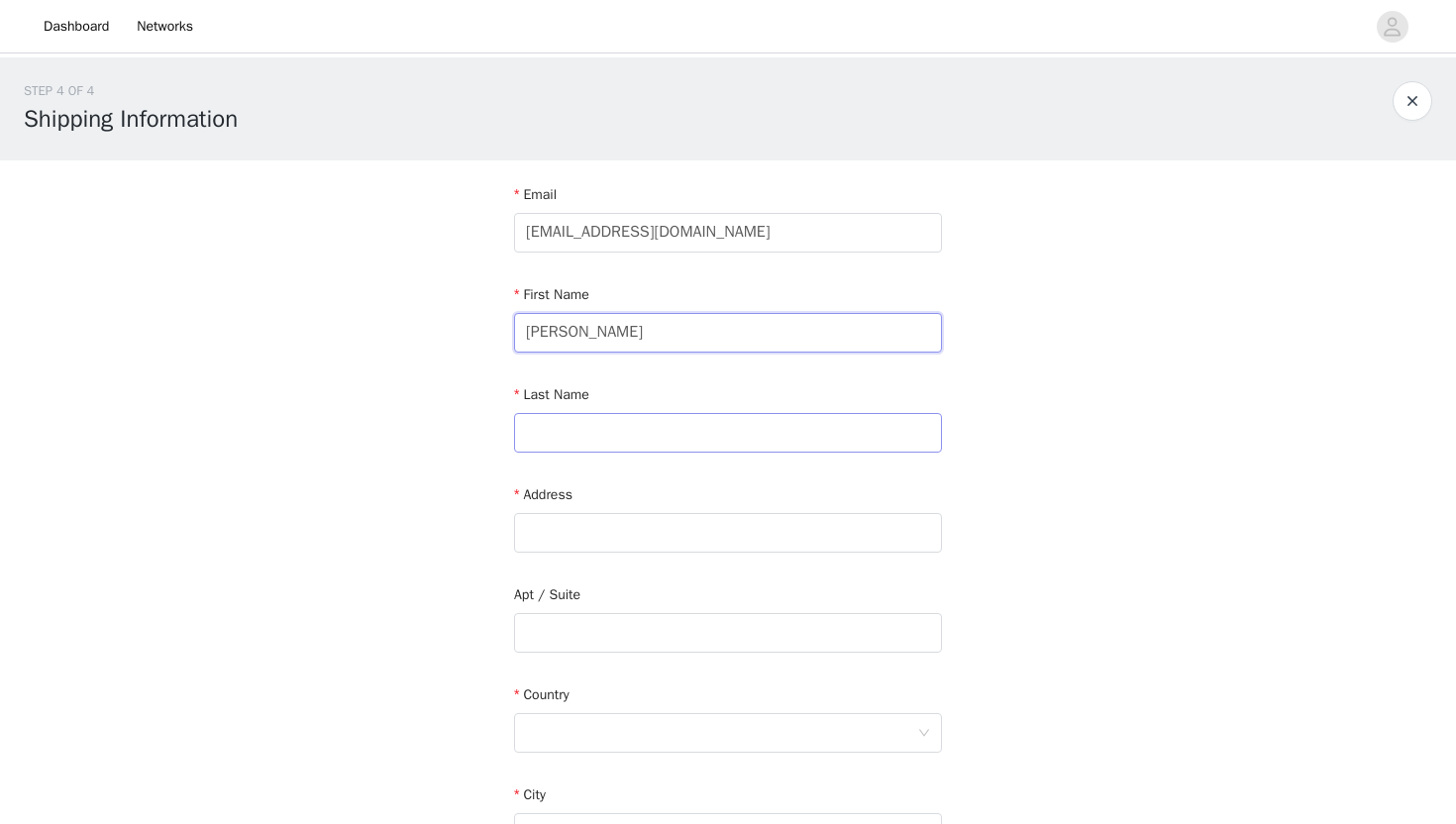 type on "[PERSON_NAME]" 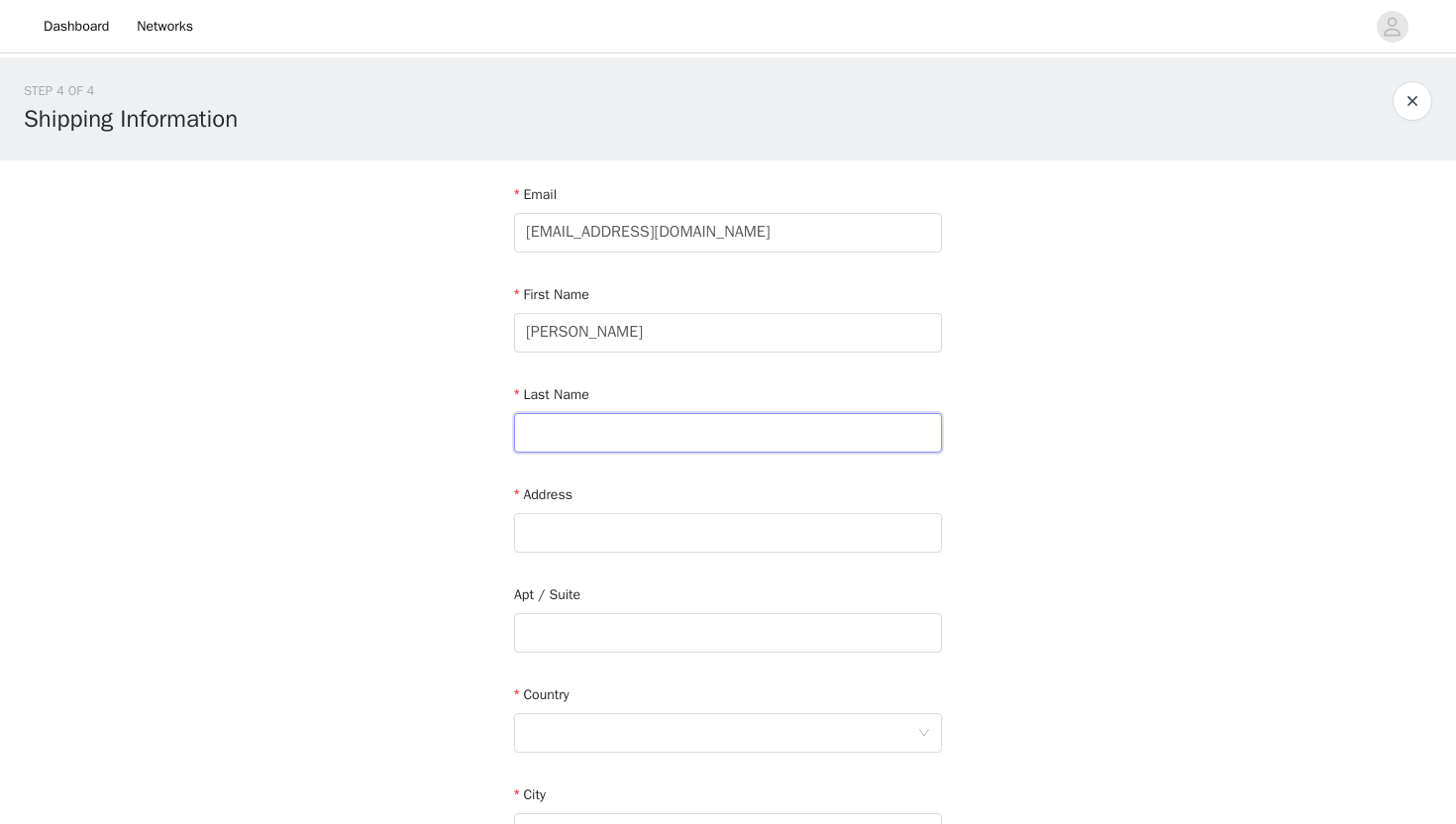 click at bounding box center (728, 433) 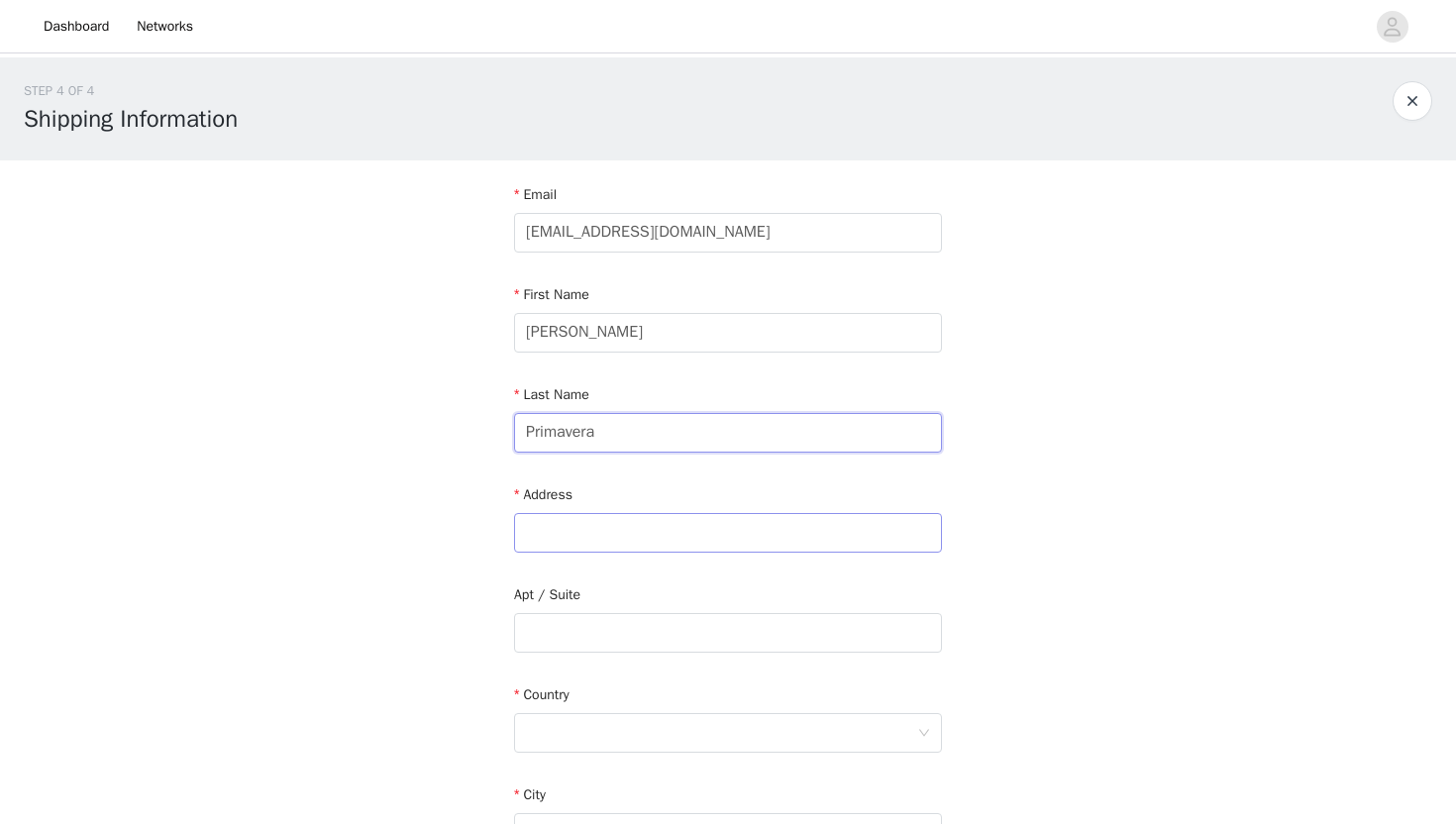 type on "Primavera" 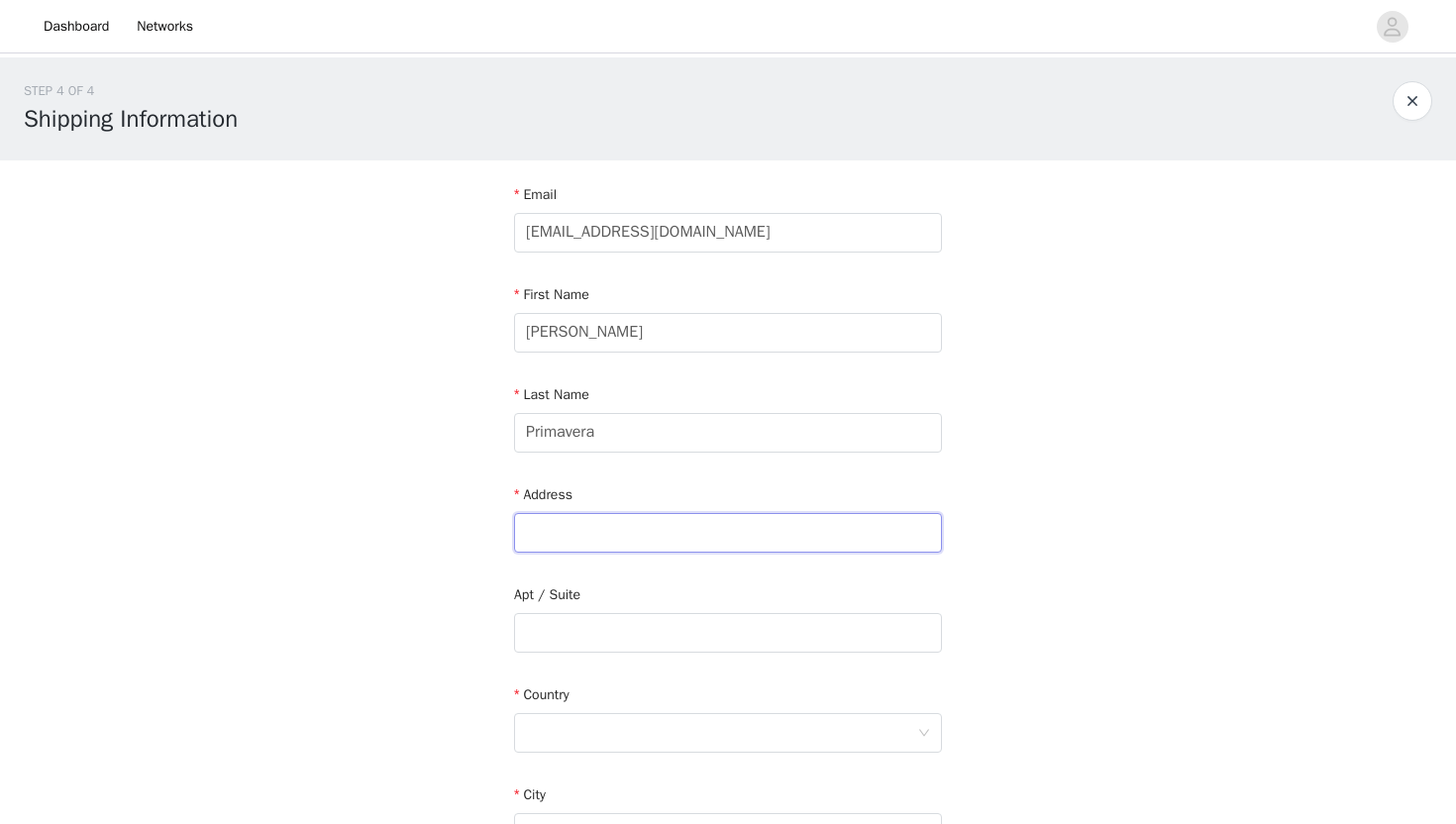 click at bounding box center (728, 533) 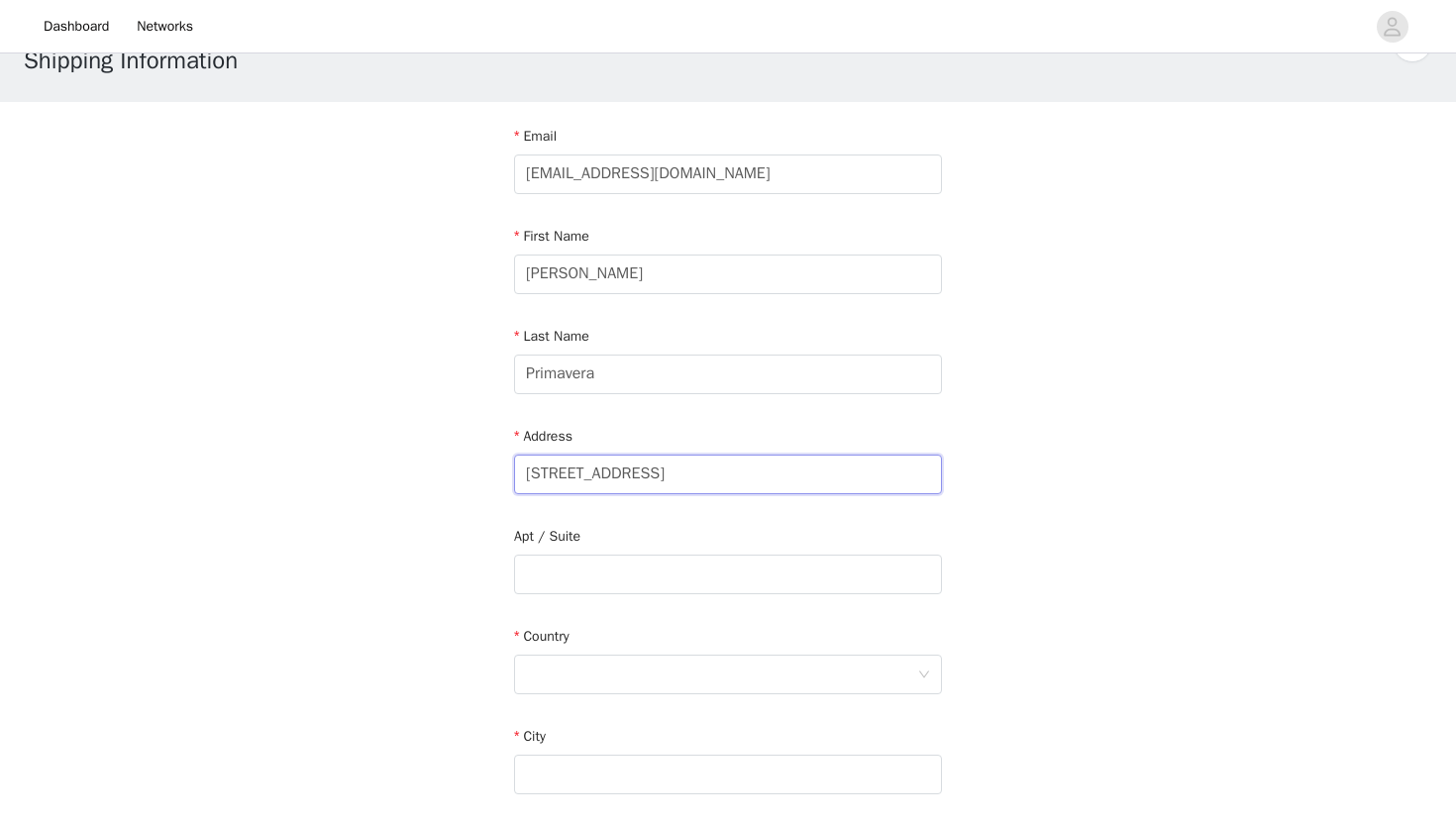 scroll, scrollTop: 97, scrollLeft: 0, axis: vertical 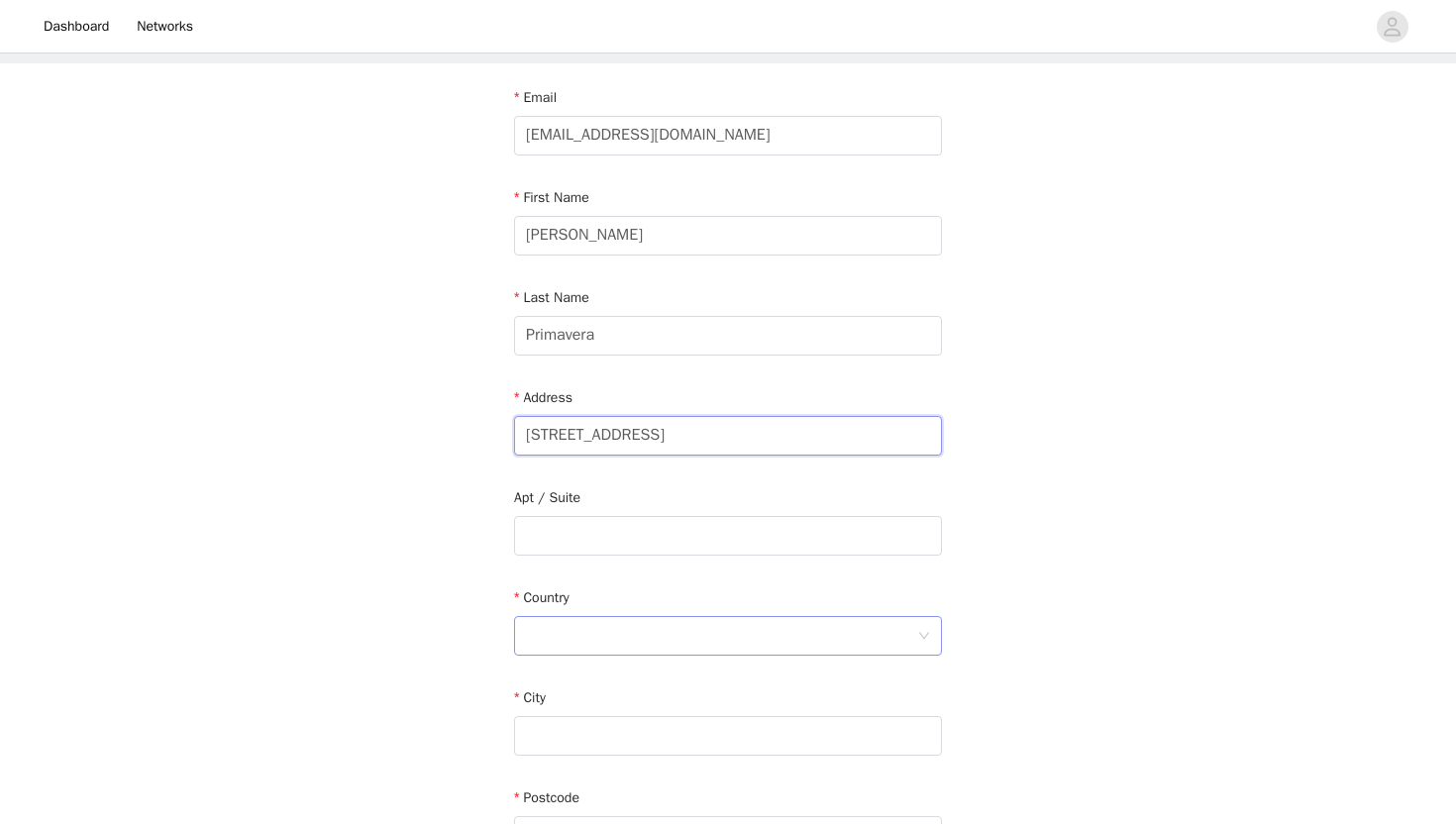 type on "[STREET_ADDRESS]" 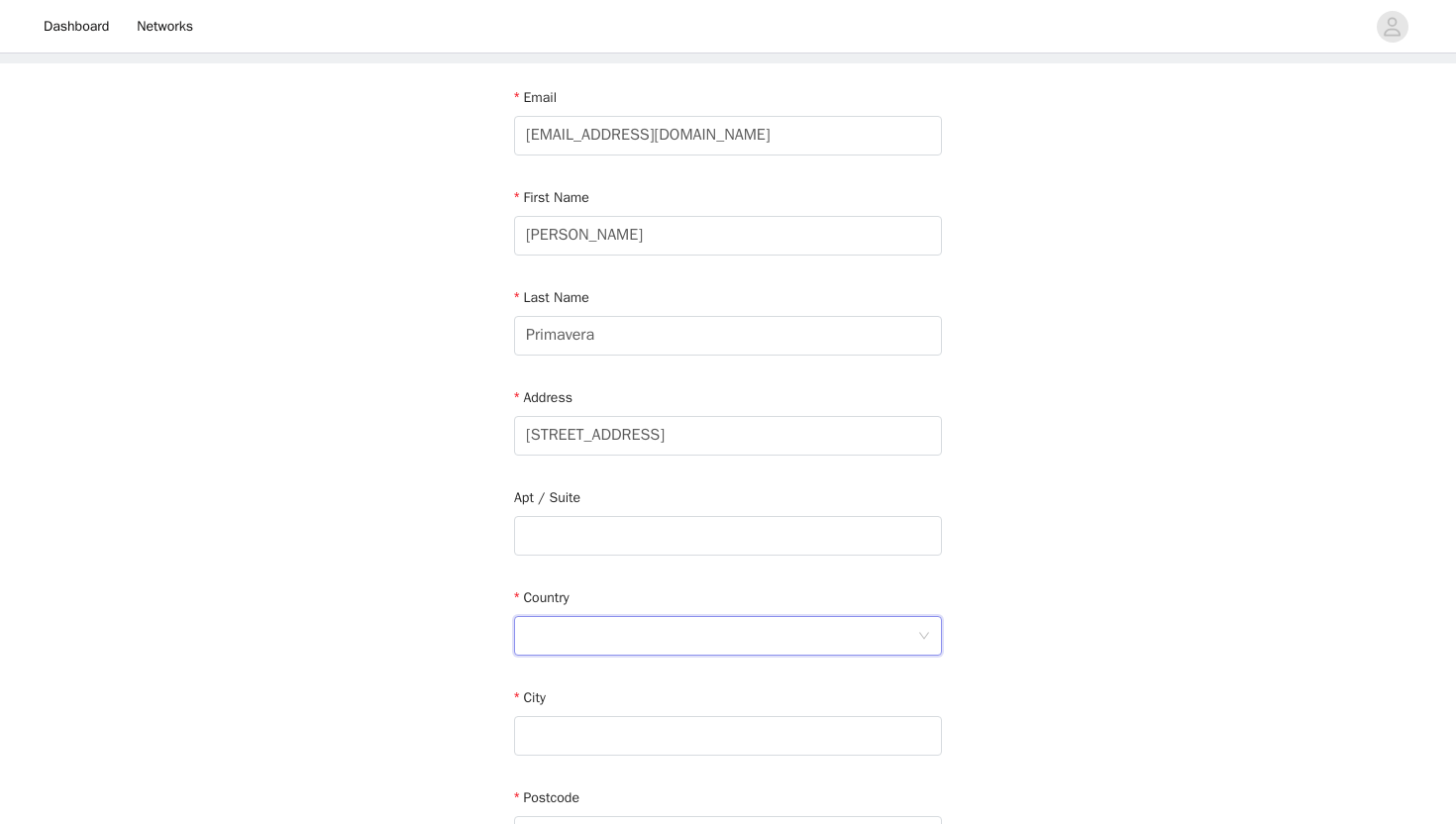 click at bounding box center [721, 636] 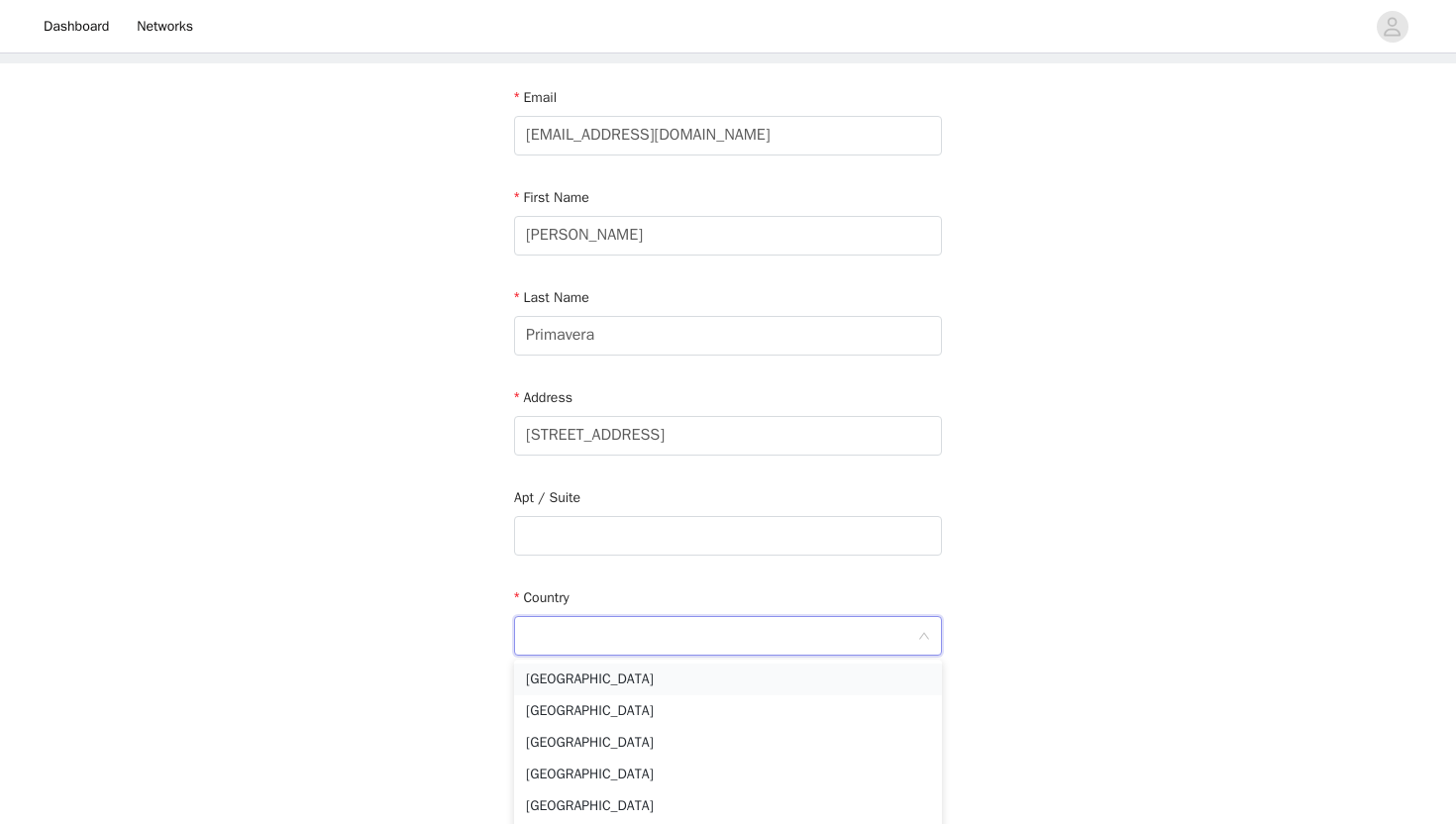 click on "[GEOGRAPHIC_DATA]" at bounding box center [728, 679] 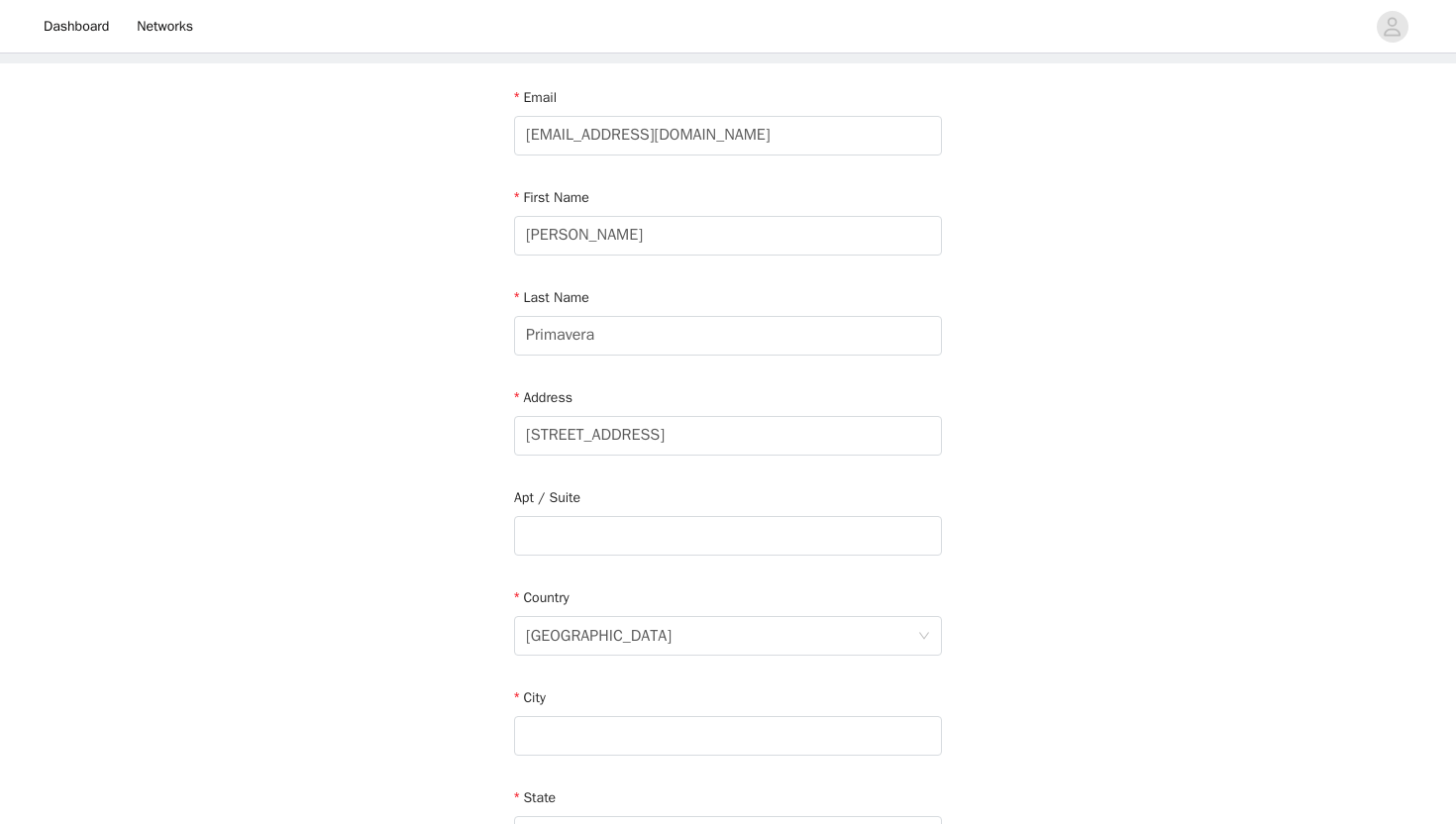 scroll, scrollTop: 270, scrollLeft: 0, axis: vertical 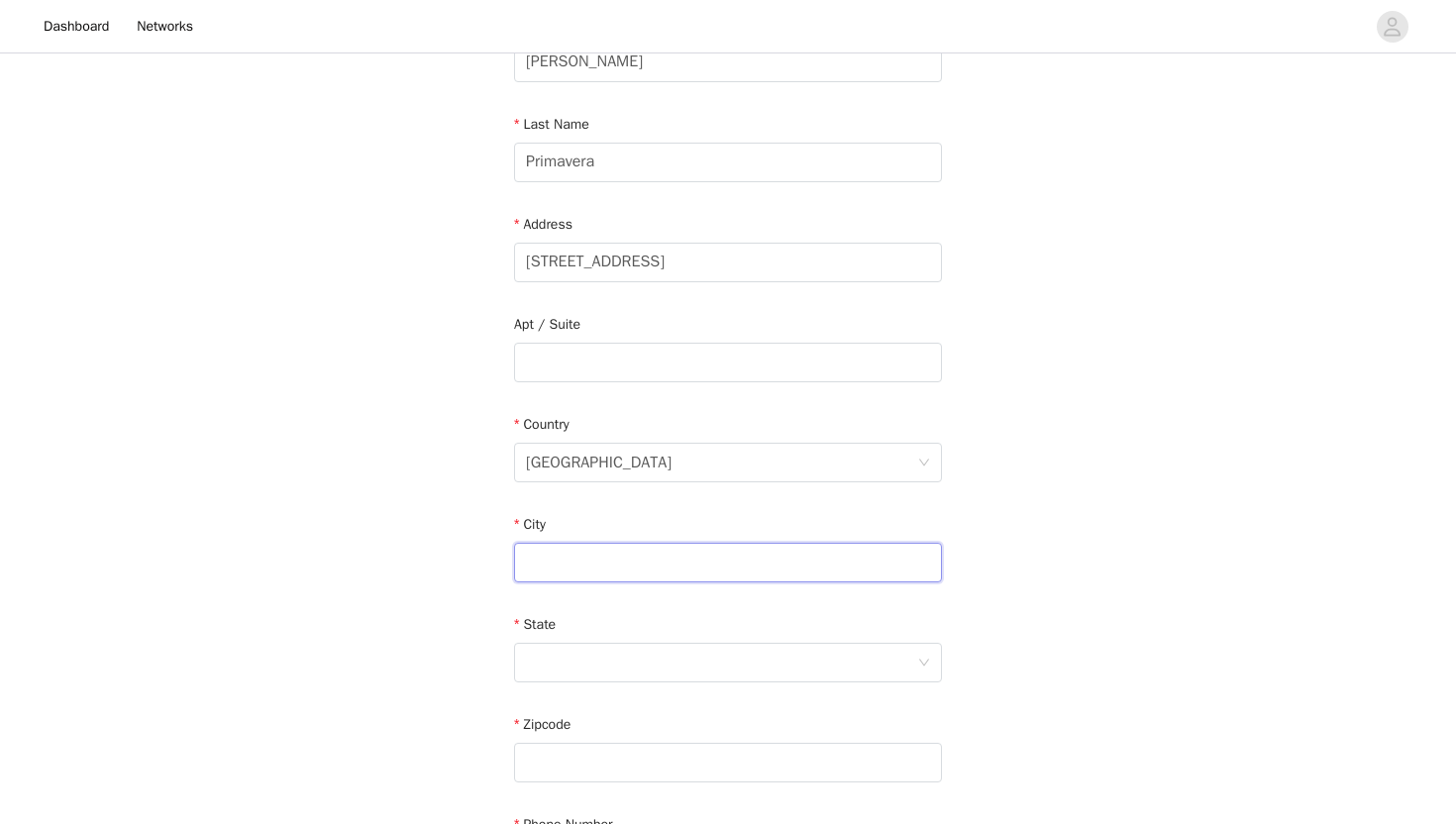 click at bounding box center (728, 563) 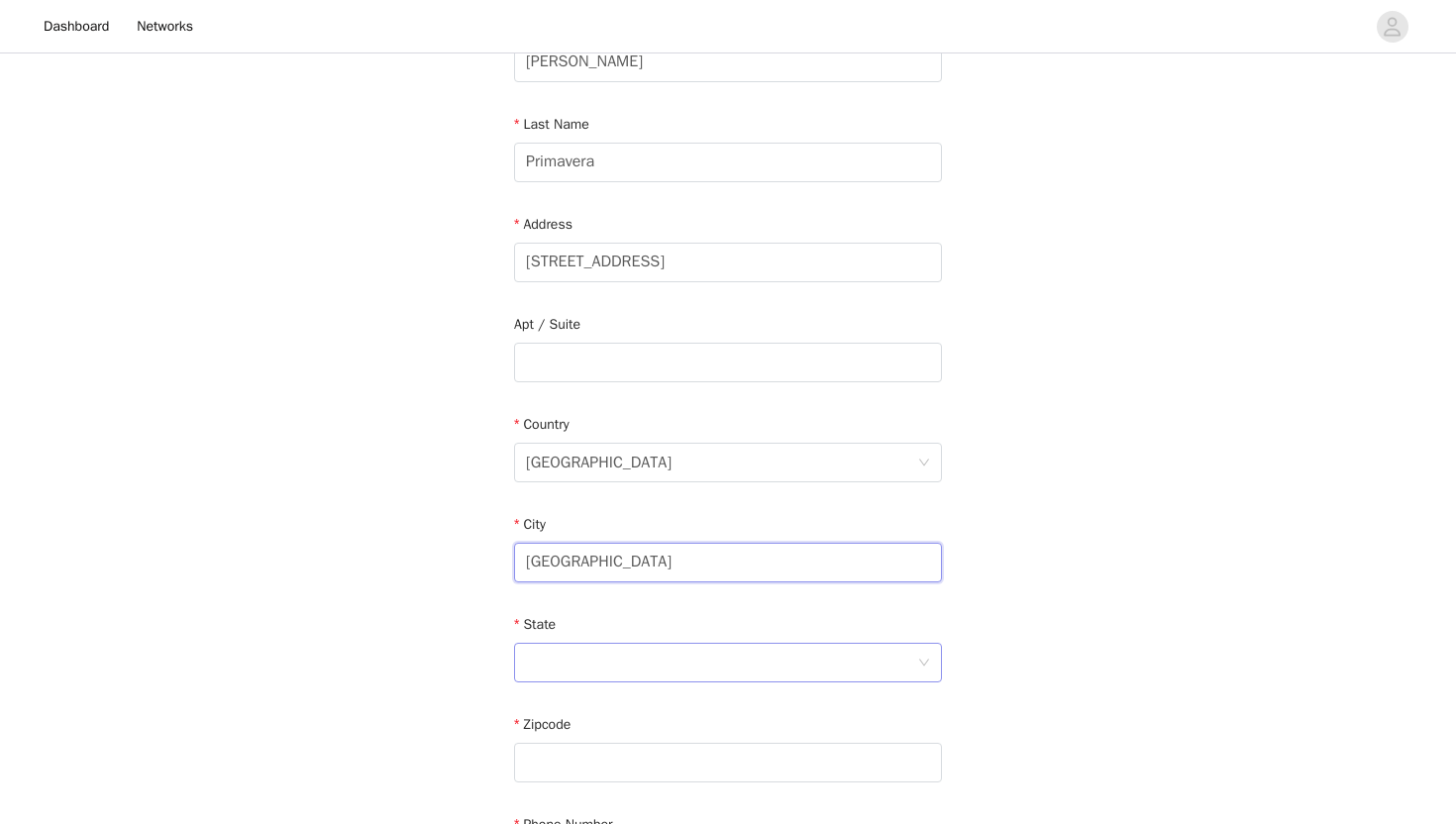type on "[GEOGRAPHIC_DATA]" 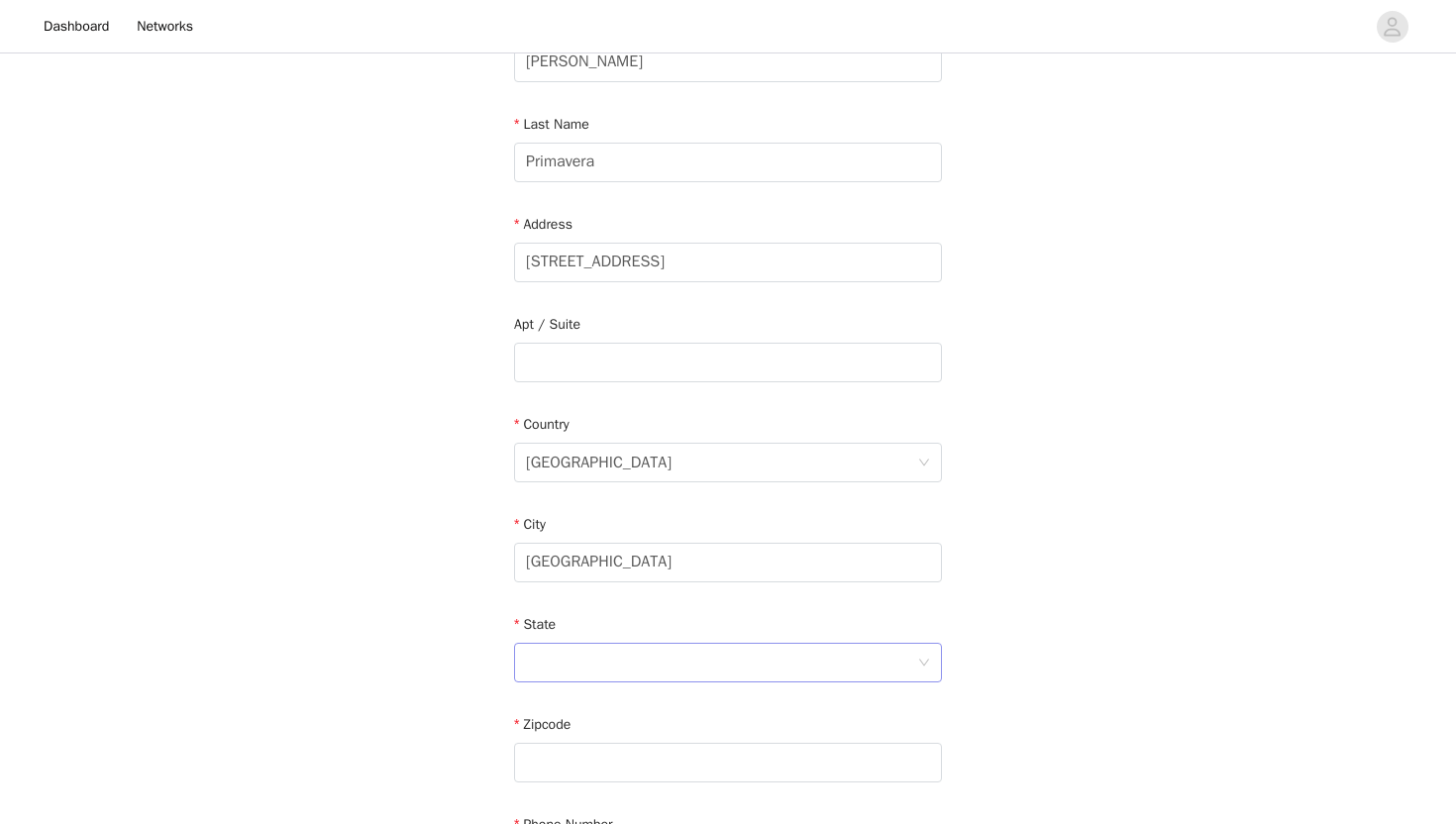 click at bounding box center (721, 663) 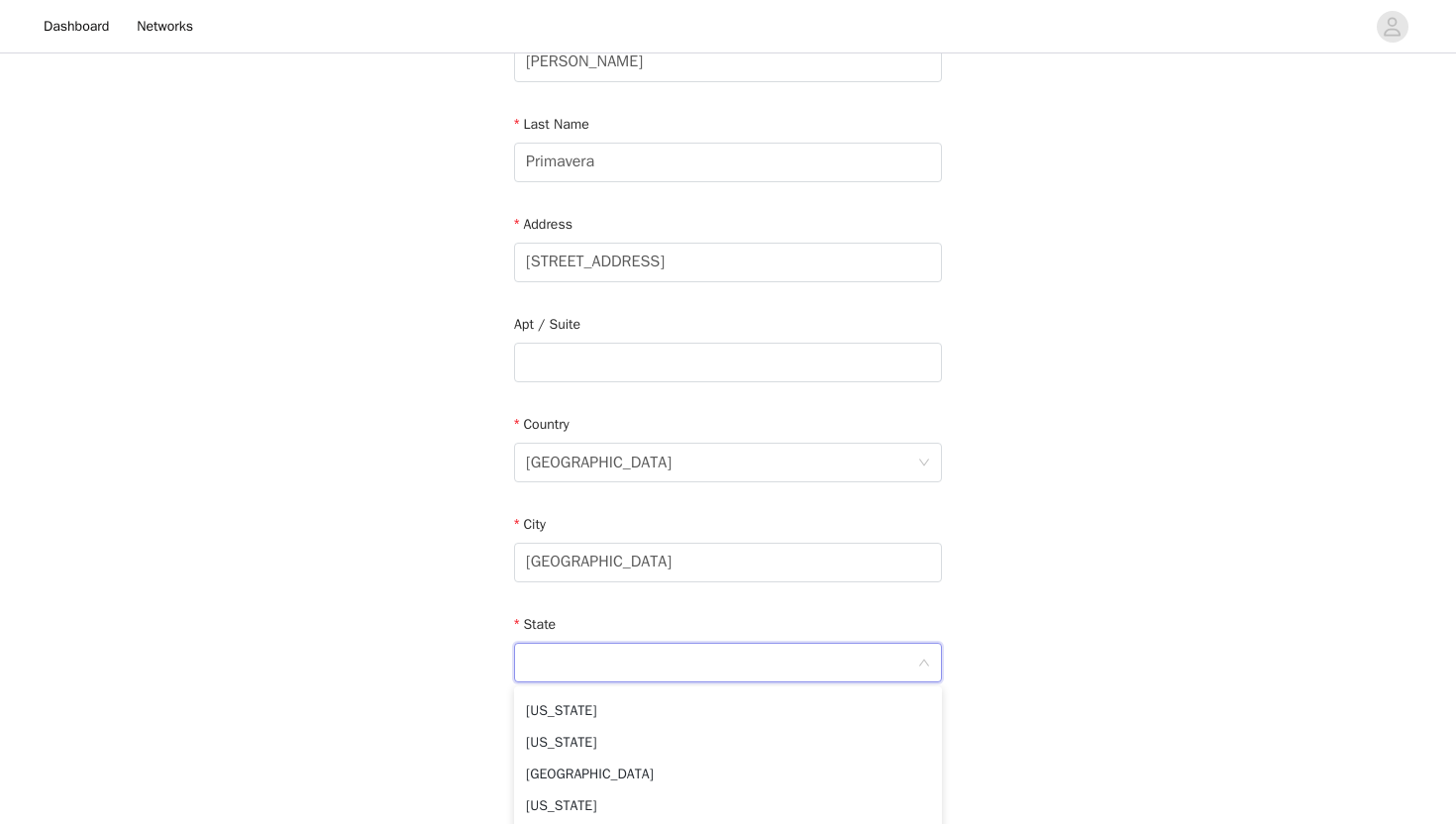 scroll, scrollTop: 1725, scrollLeft: 0, axis: vertical 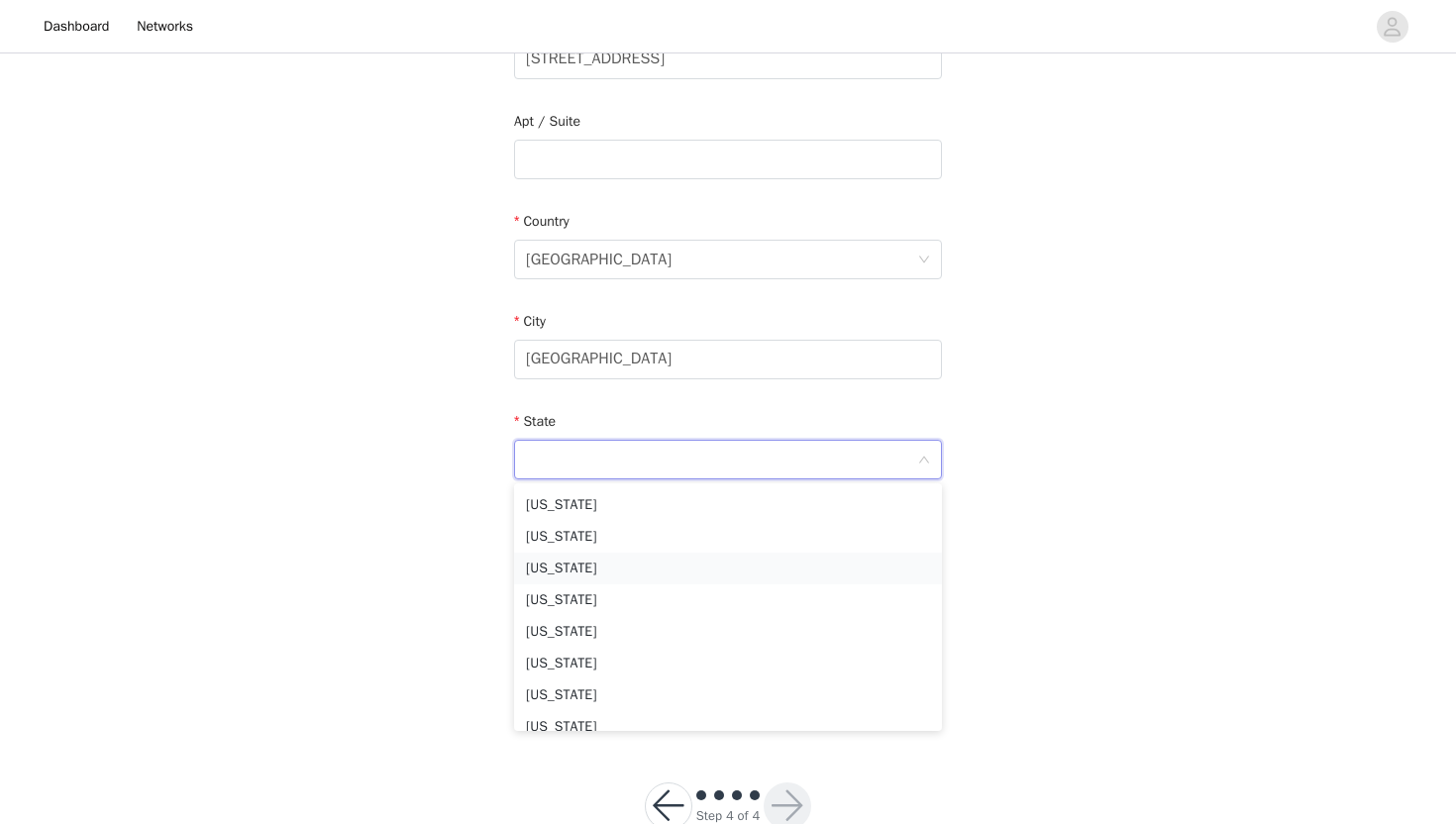 click on "[US_STATE]" at bounding box center (728, 568) 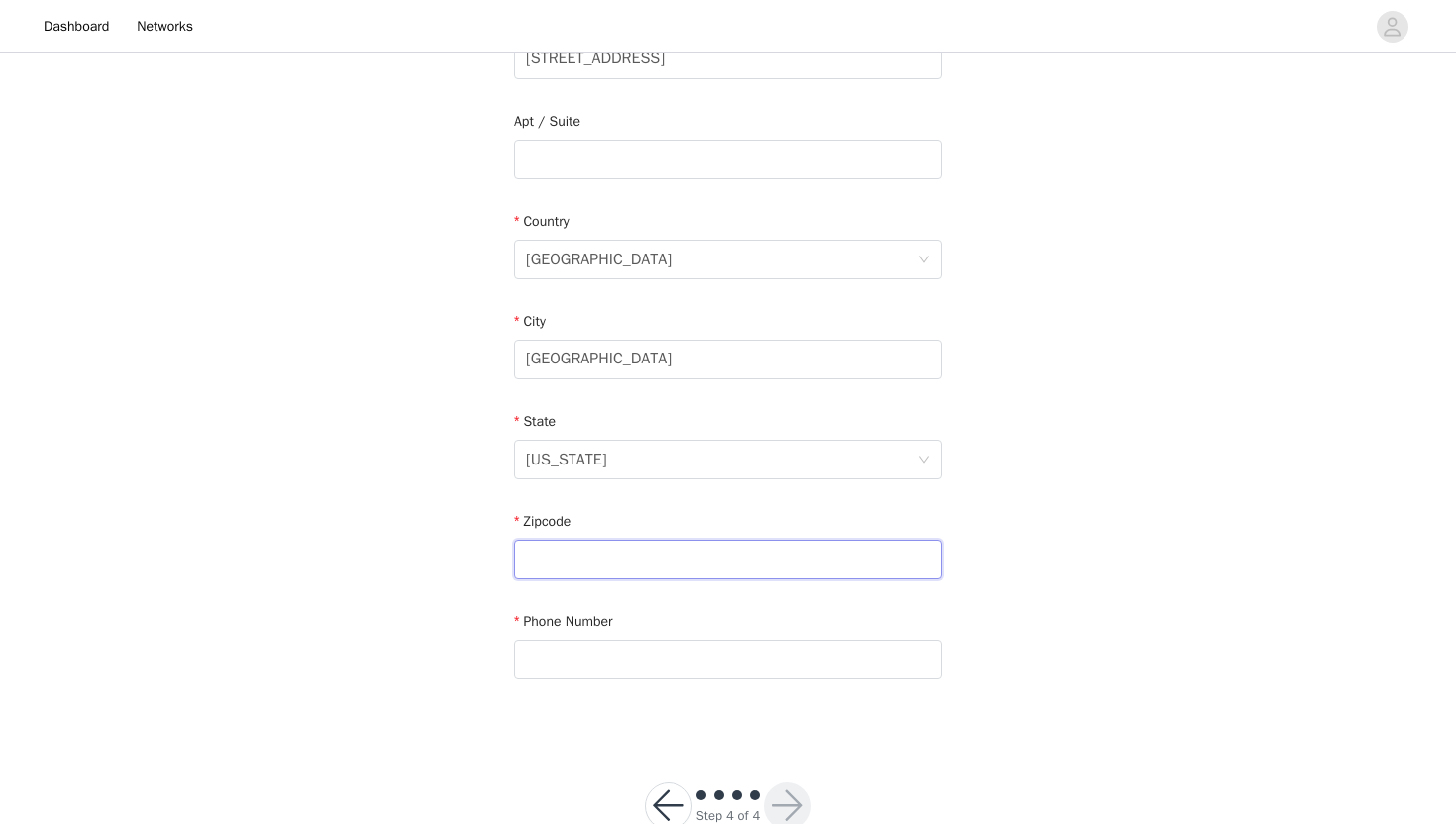 click at bounding box center [728, 560] 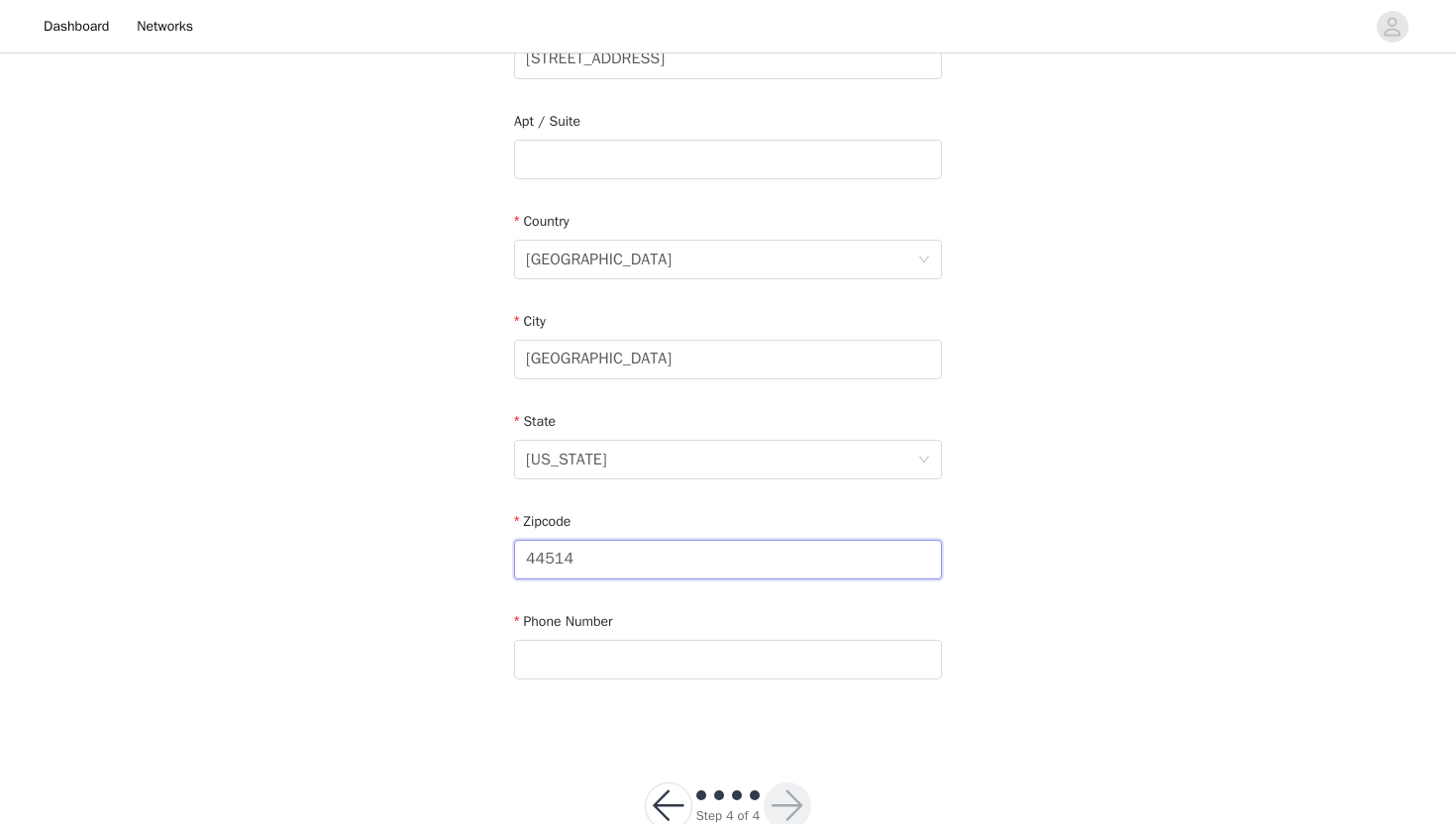 type on "44514" 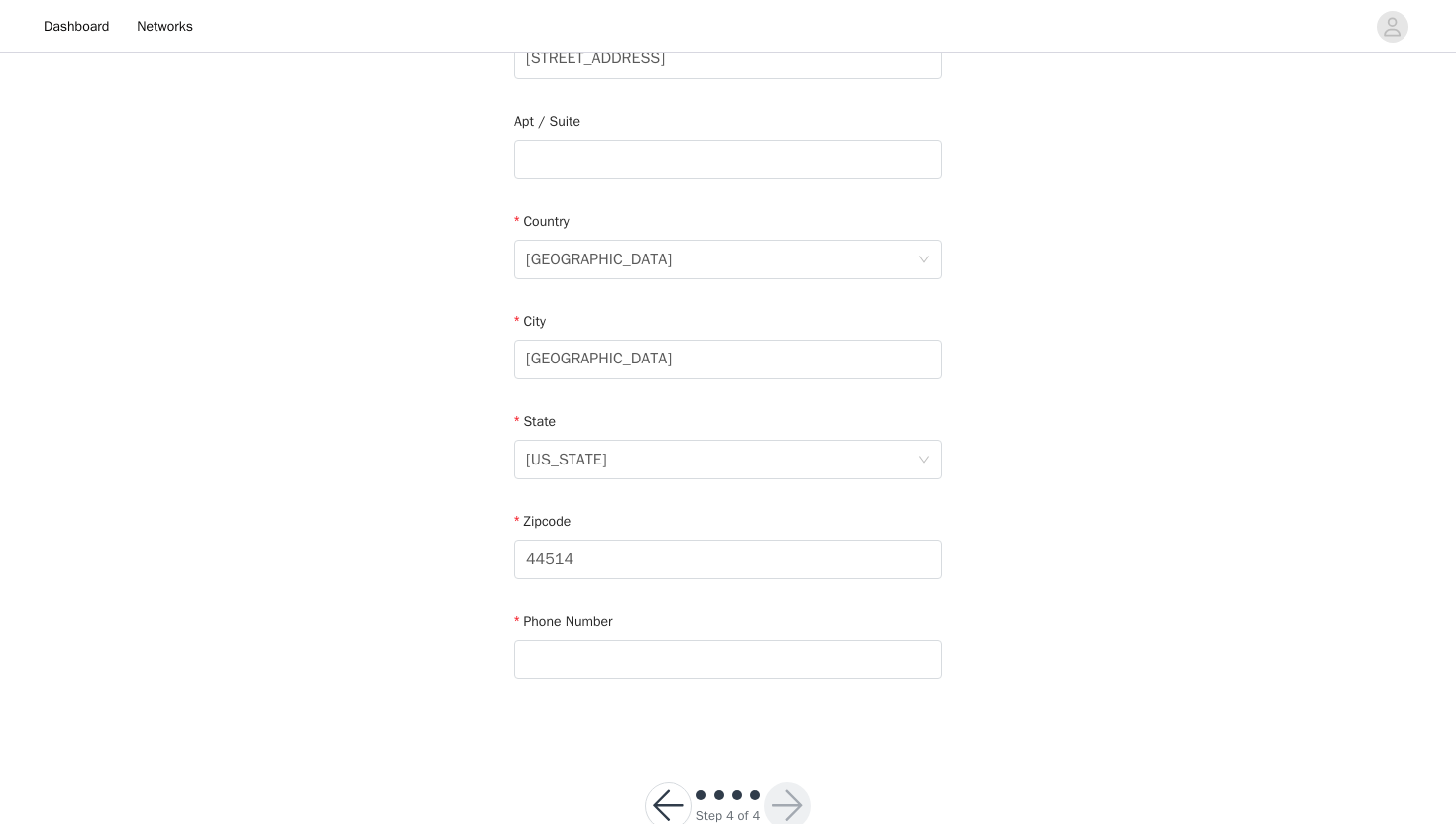 click on "Email [PERSON_NAME][EMAIL_ADDRESS][DOMAIN_NAME]   First Name [PERSON_NAME] Name Primavera   Address [STREET_ADDRESS][US_STATE]   Phone Number" at bounding box center (728, 211) 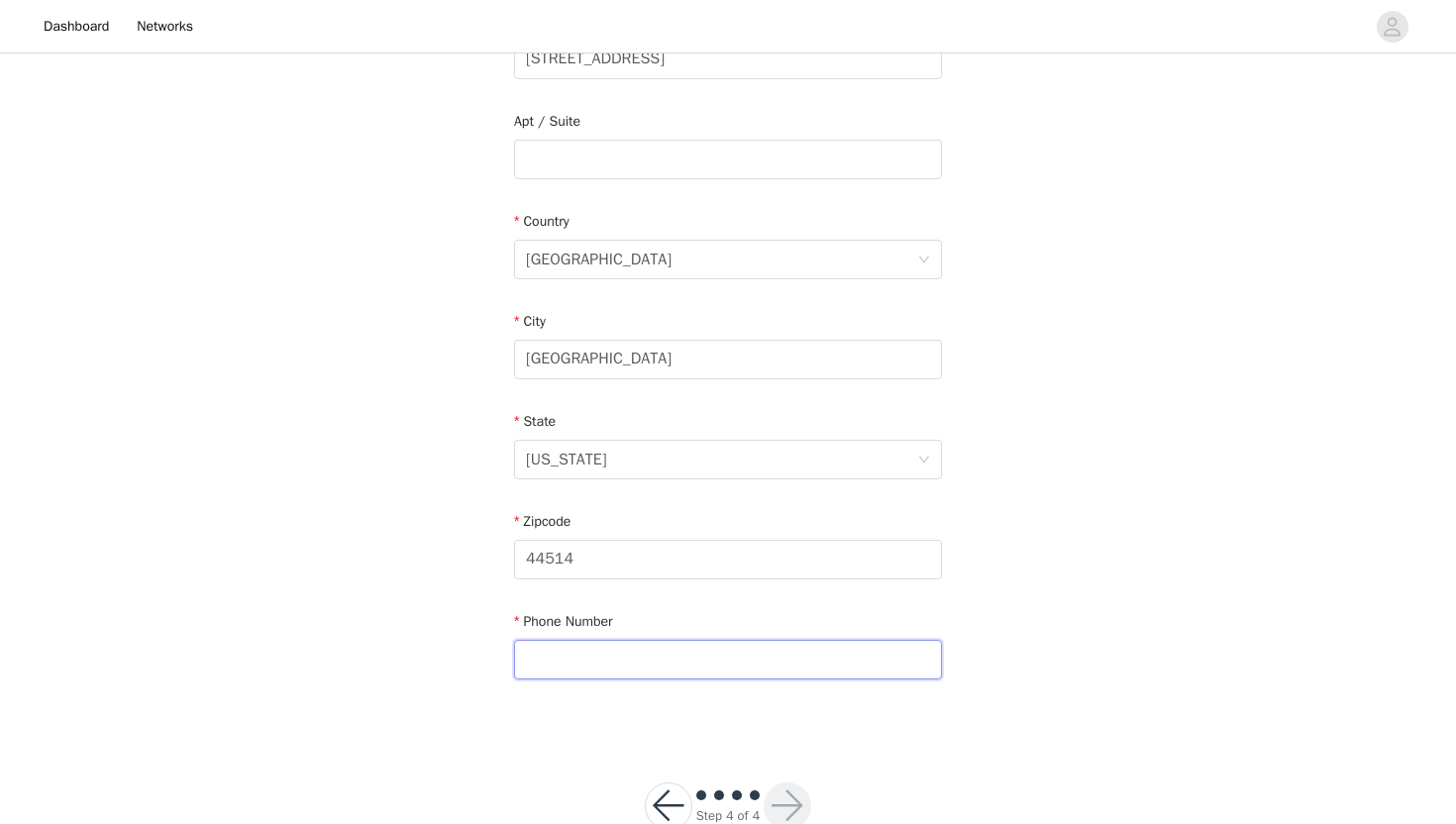 click at bounding box center [728, 660] 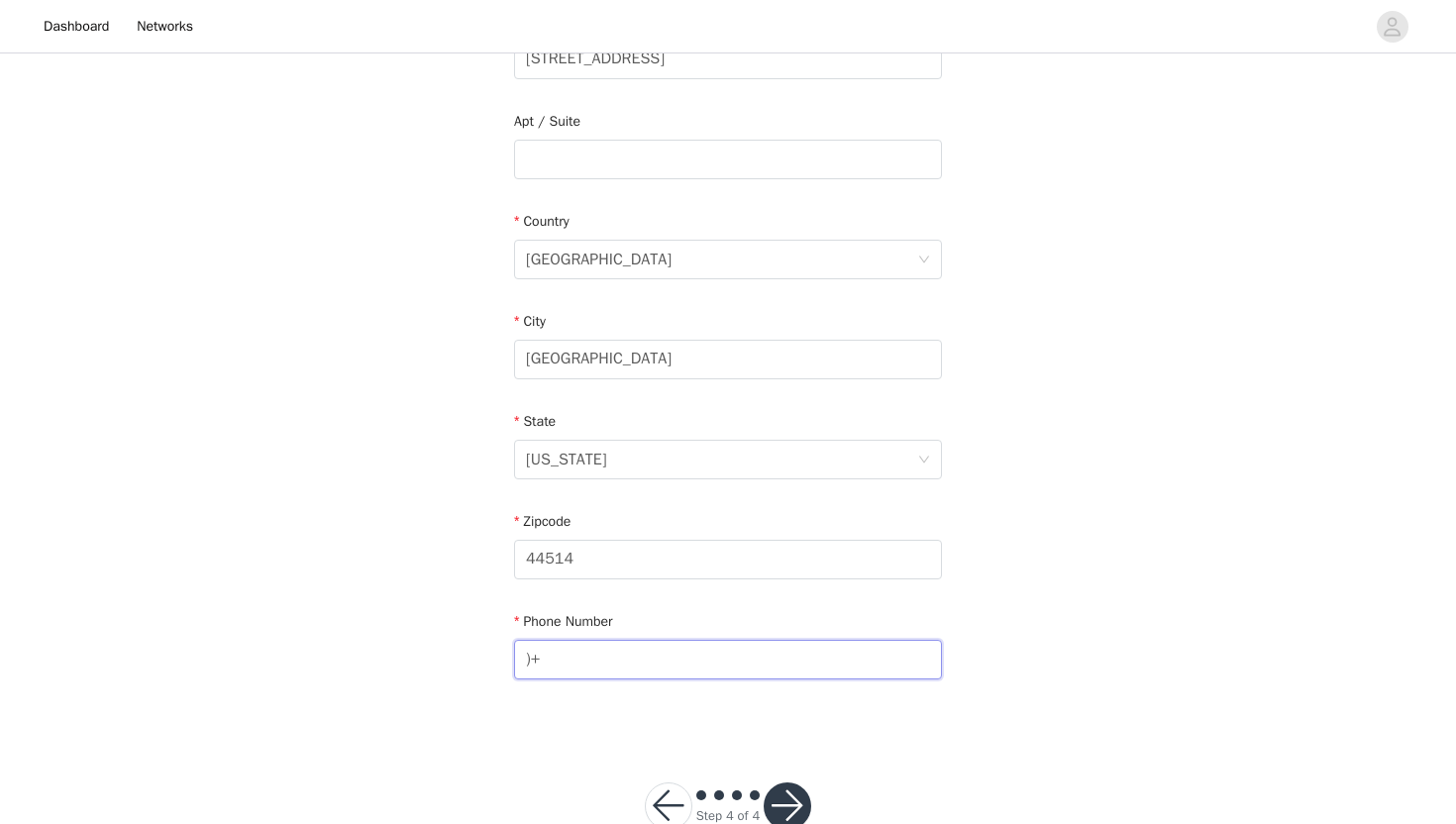type on ")" 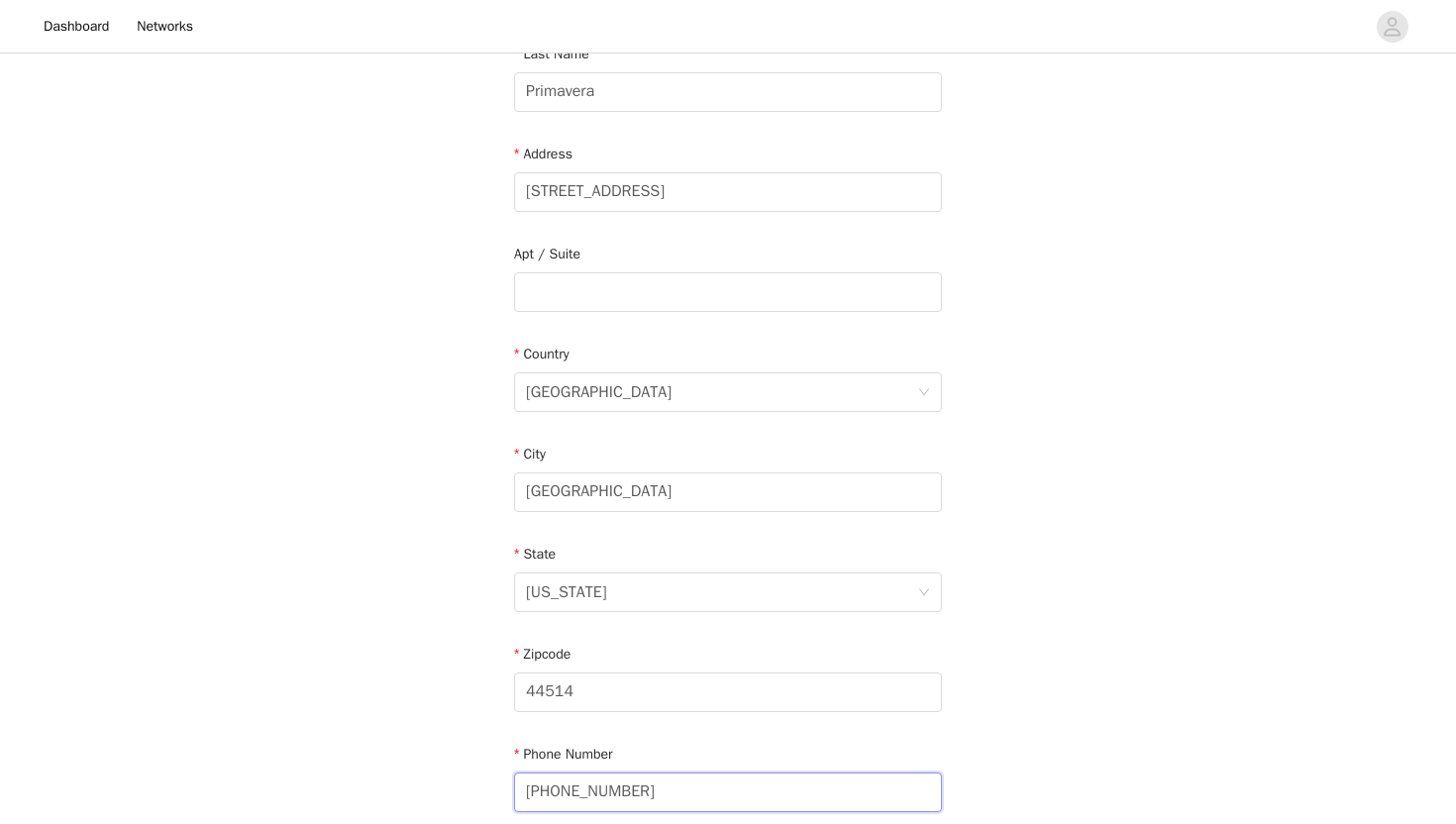scroll, scrollTop: 526, scrollLeft: 0, axis: vertical 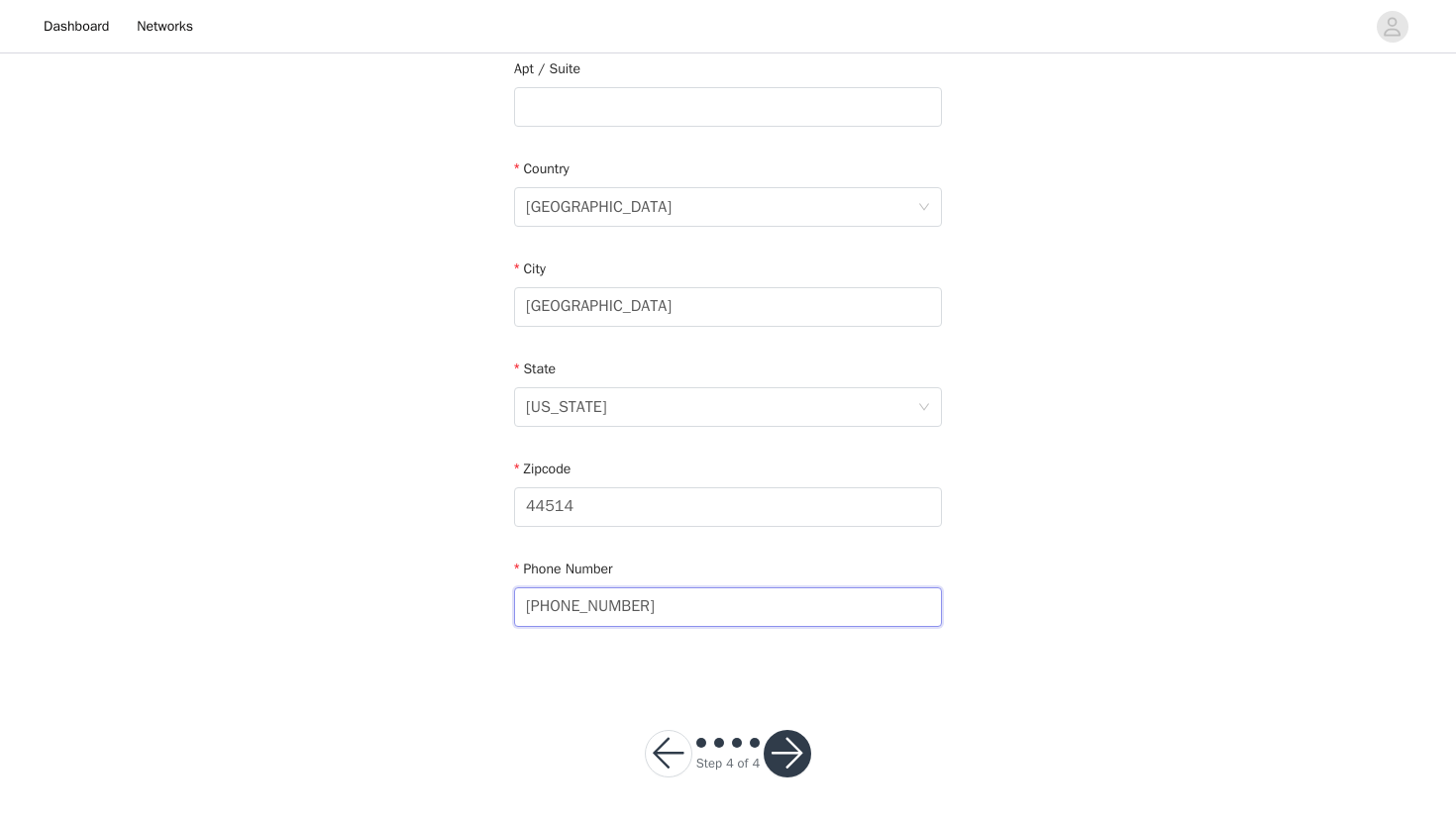 type on "[PHONE_NUMBER]" 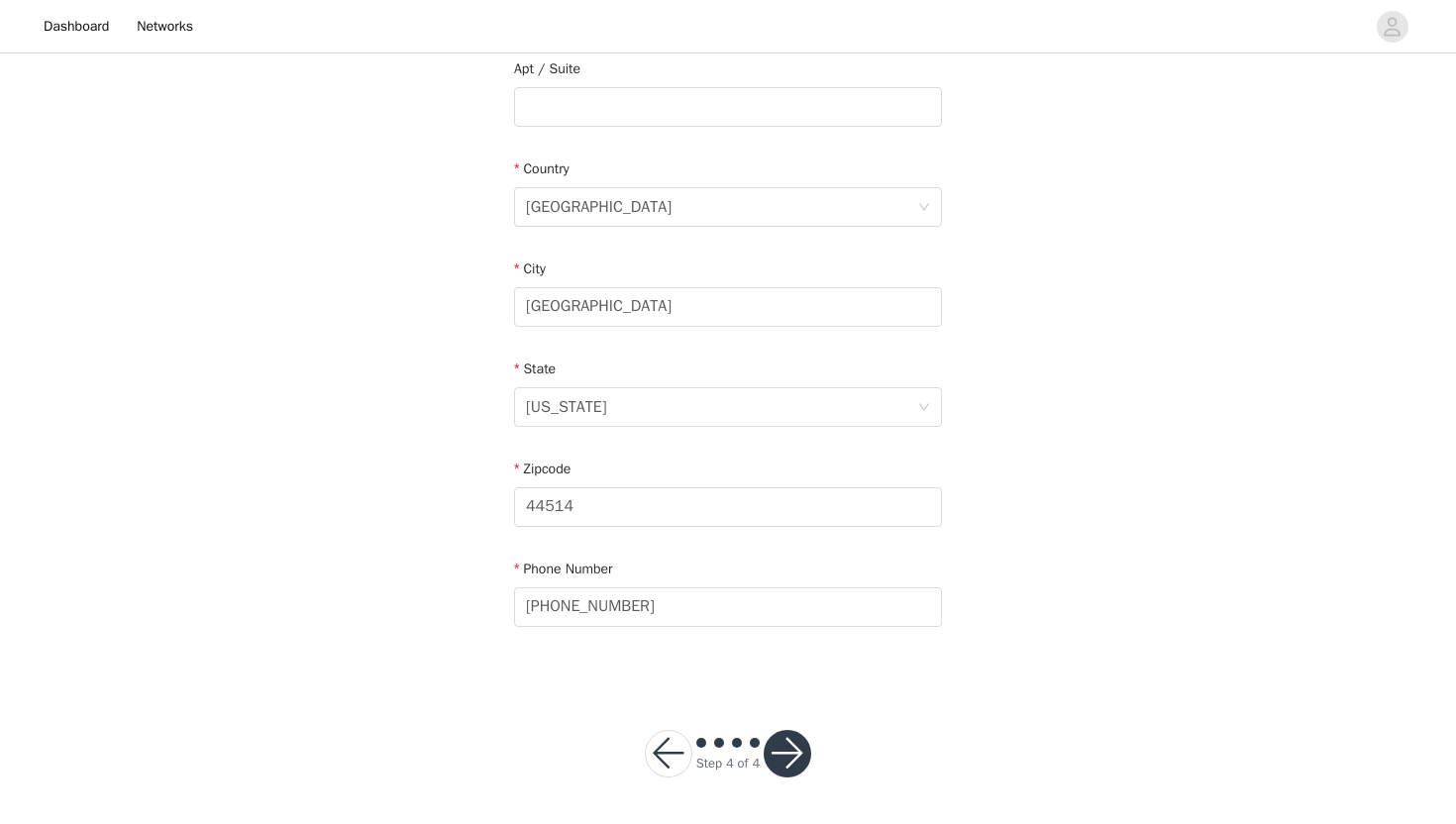 click at bounding box center (787, 754) 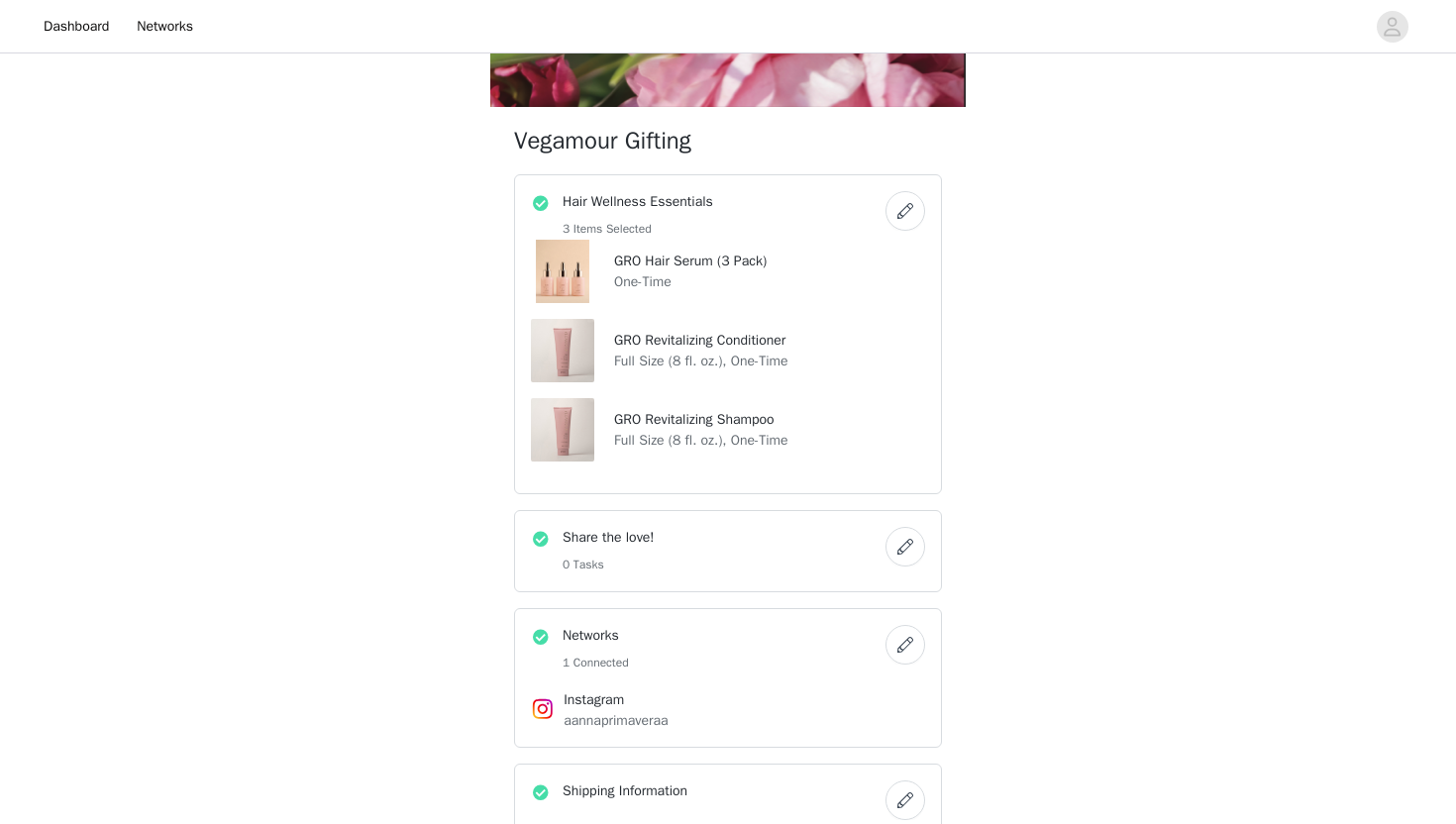 scroll, scrollTop: 757, scrollLeft: 0, axis: vertical 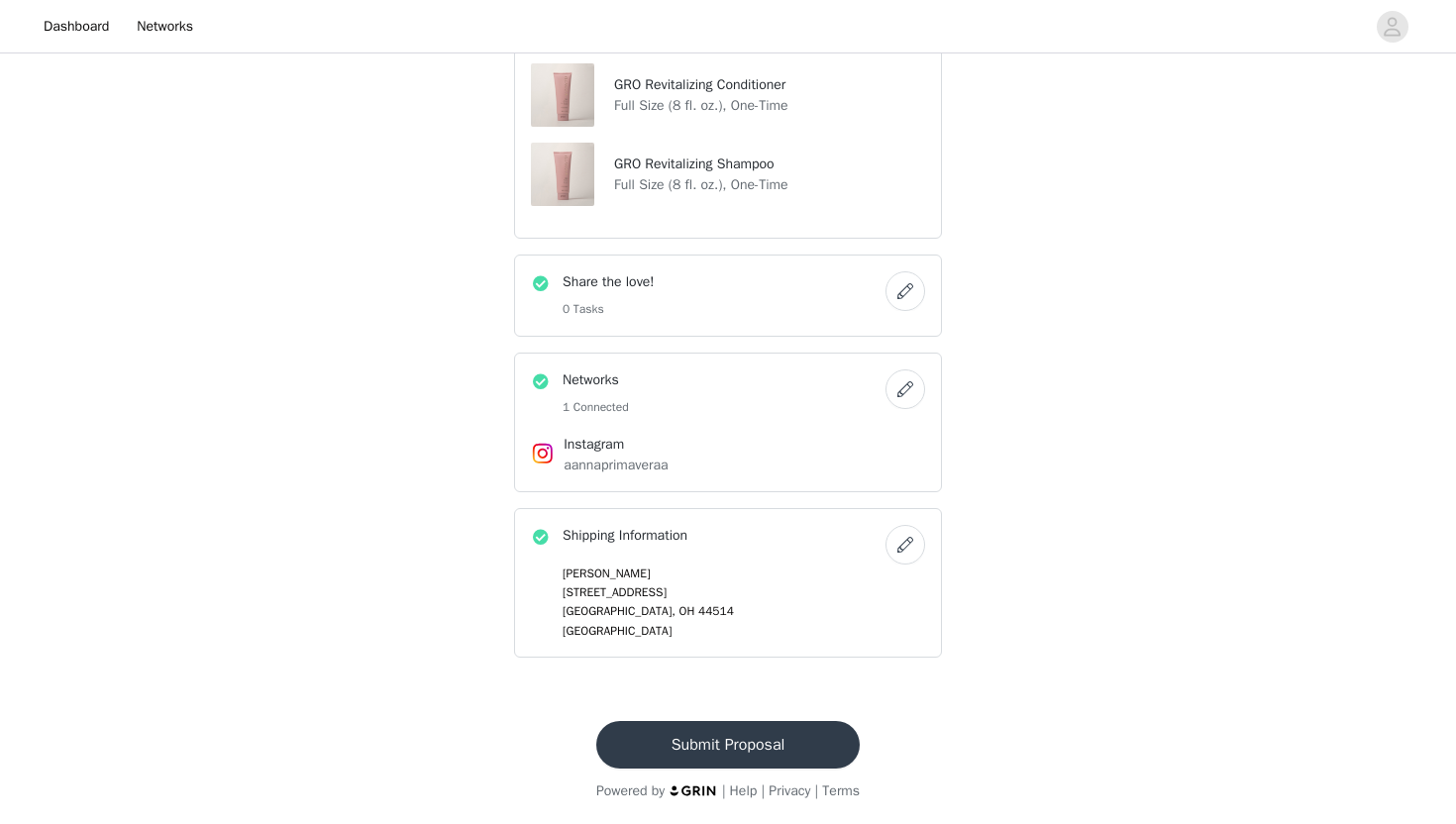 click on "Submit Proposal" at bounding box center (728, 745) 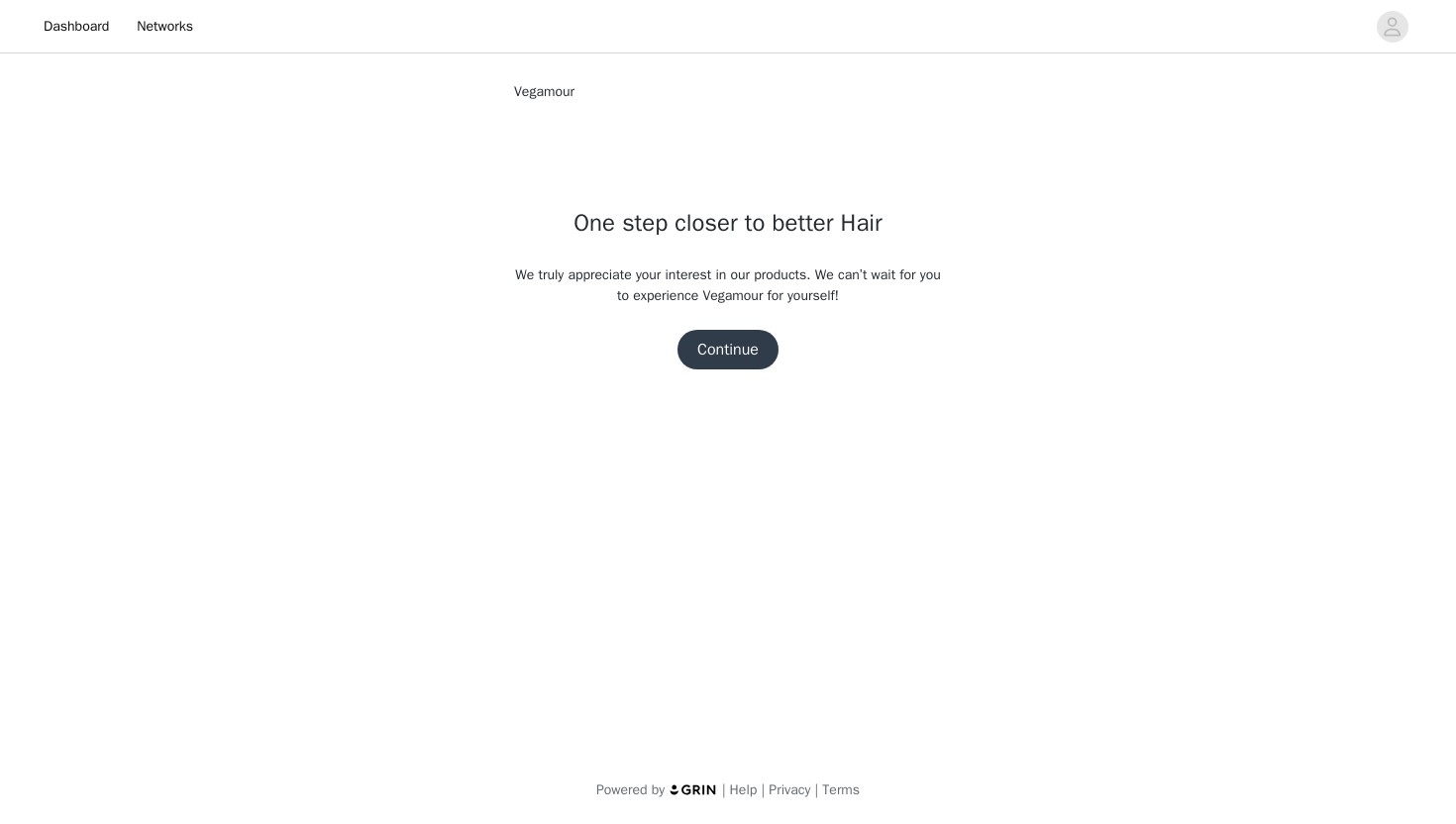 scroll, scrollTop: 0, scrollLeft: 0, axis: both 